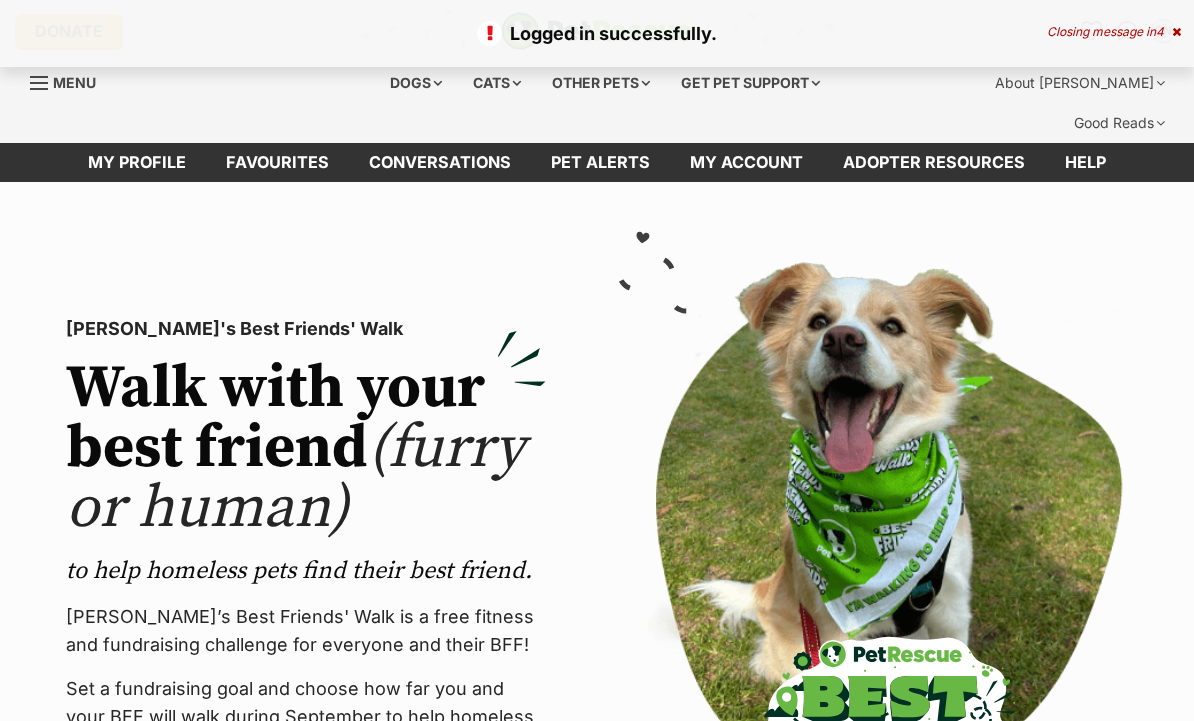 scroll, scrollTop: 0, scrollLeft: 0, axis: both 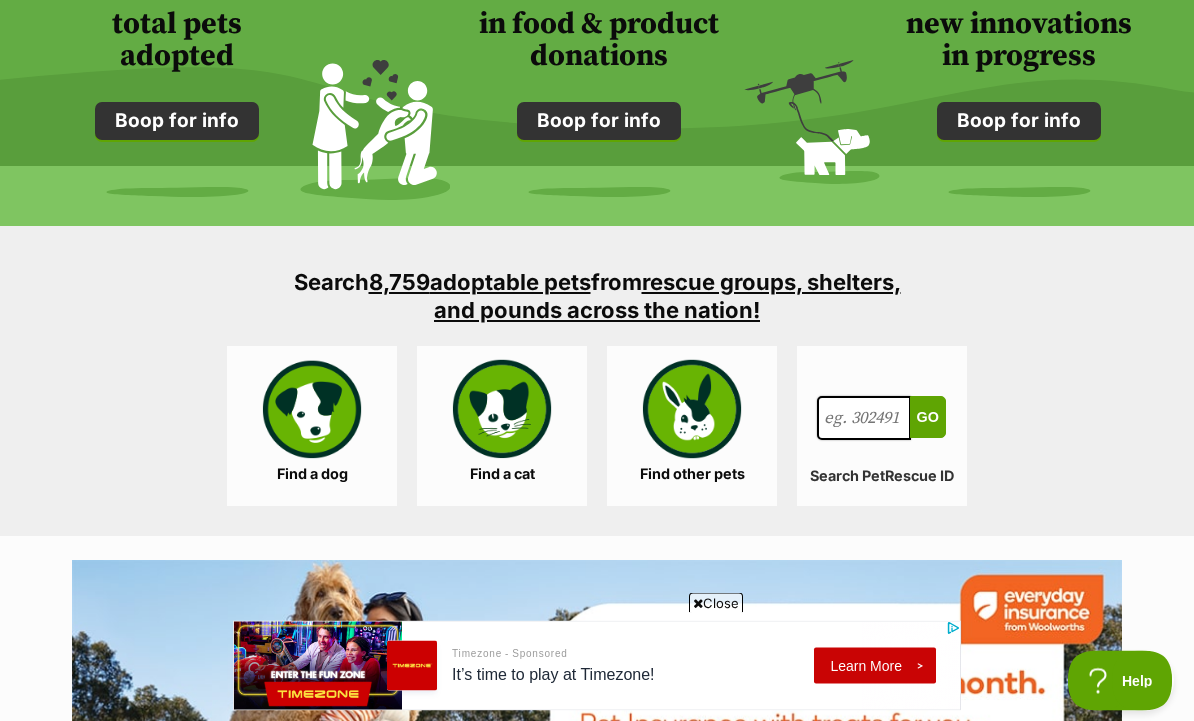 click on "Find a dog" at bounding box center (312, 427) 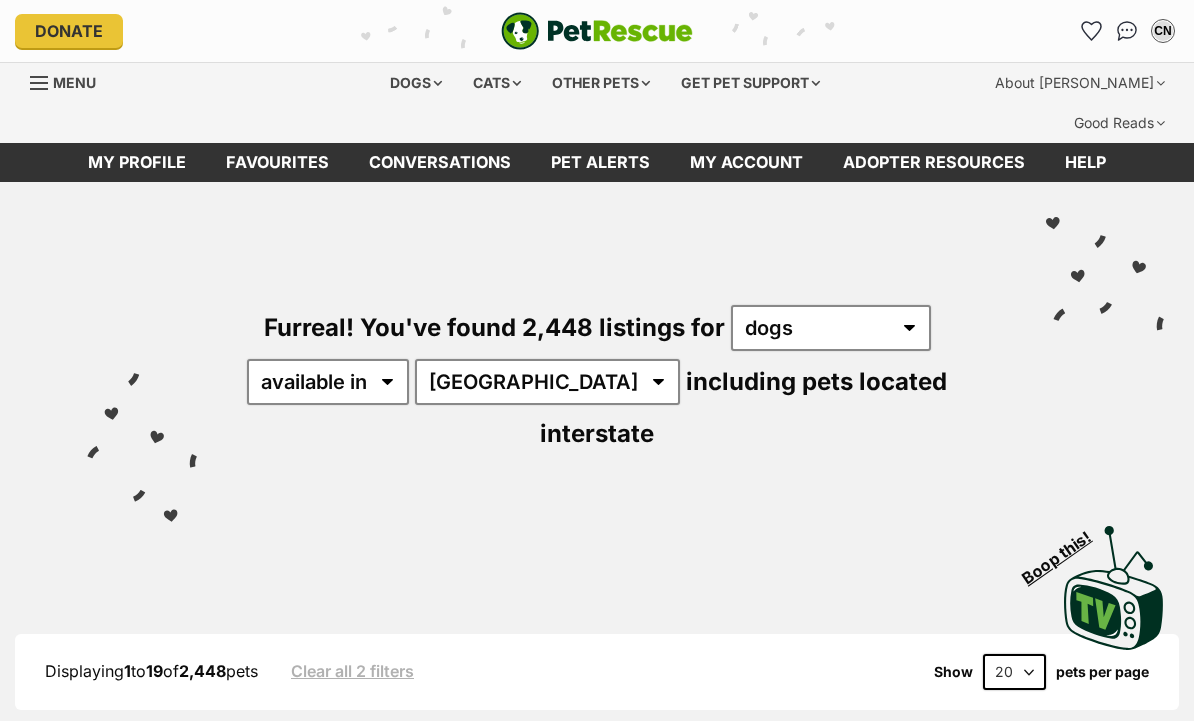scroll, scrollTop: 0, scrollLeft: 0, axis: both 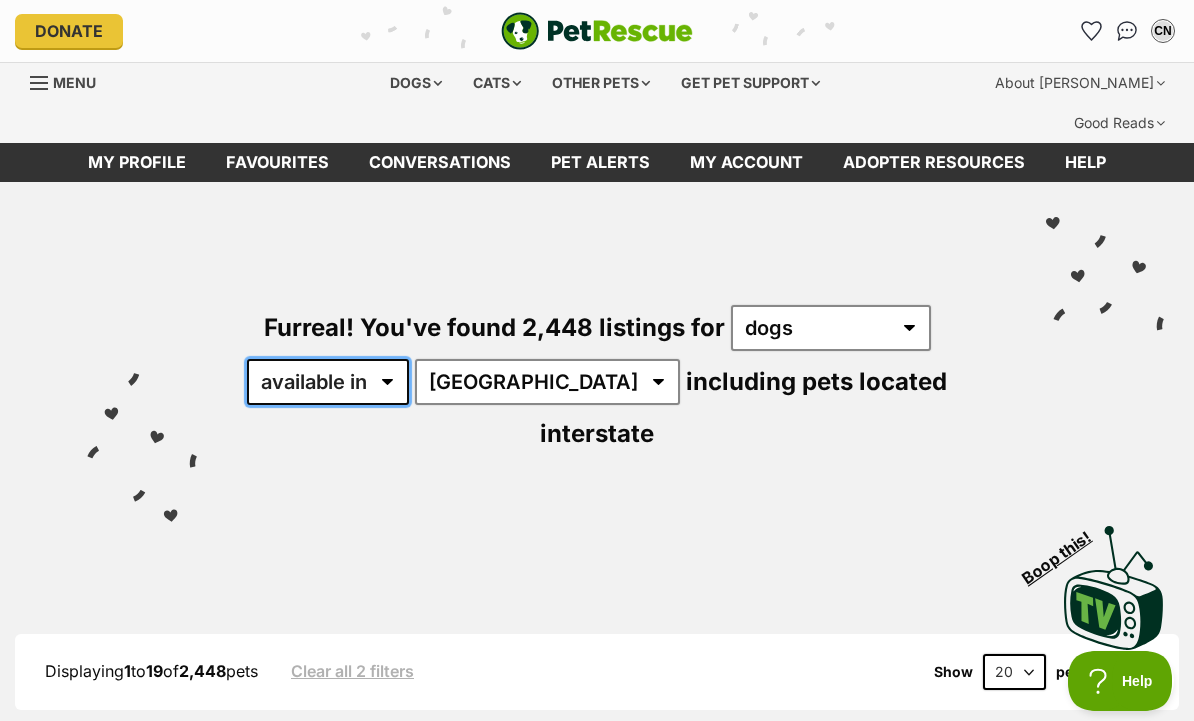 click on "available in
located in" at bounding box center [328, 382] 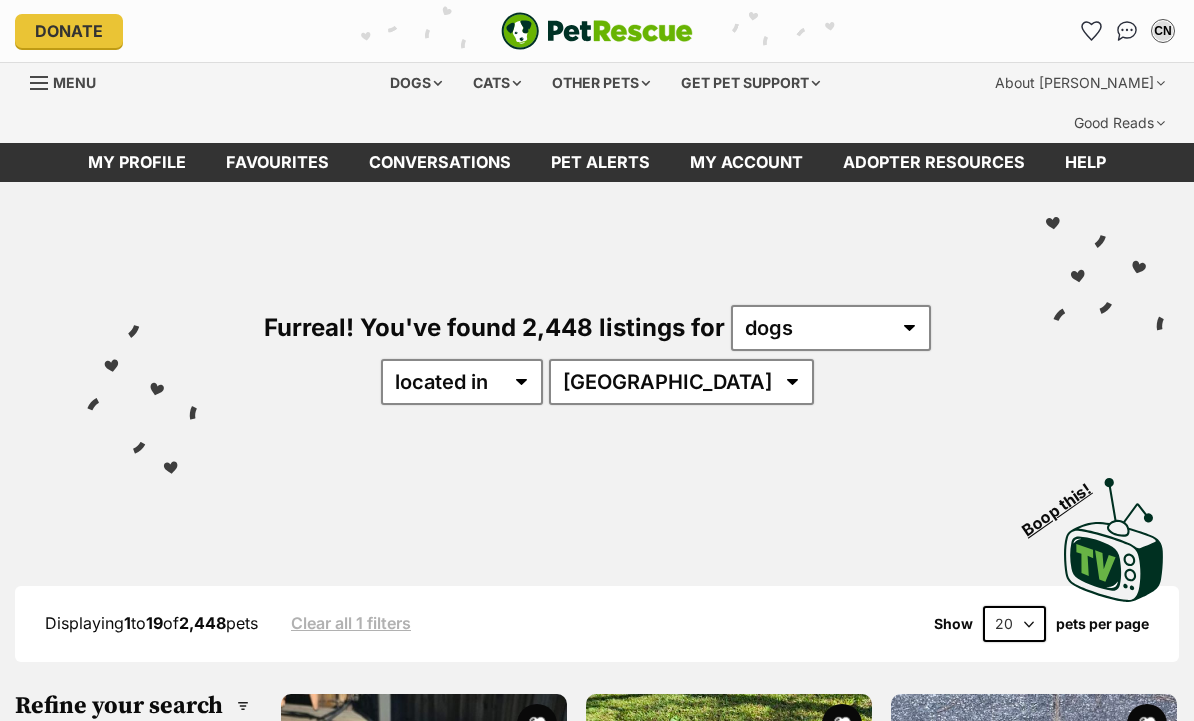 scroll, scrollTop: 0, scrollLeft: 0, axis: both 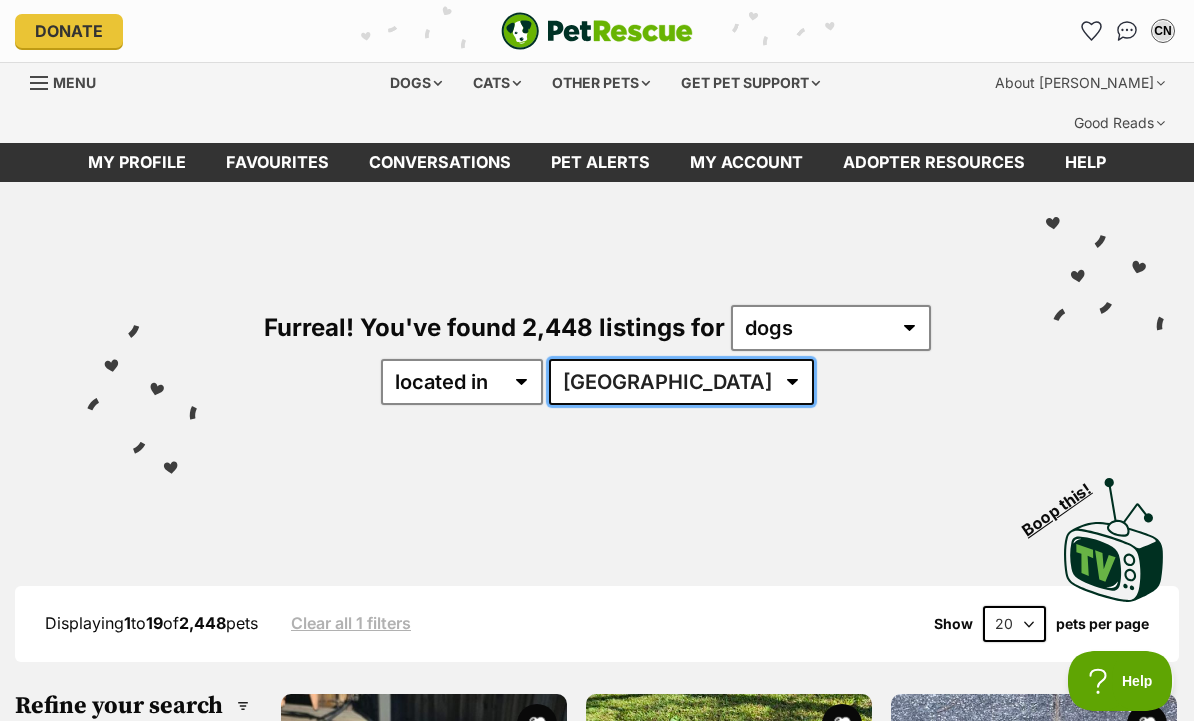click on "Australia
ACT
NSW
NT
QLD
SA
TAS
VIC
WA" at bounding box center (681, 382) 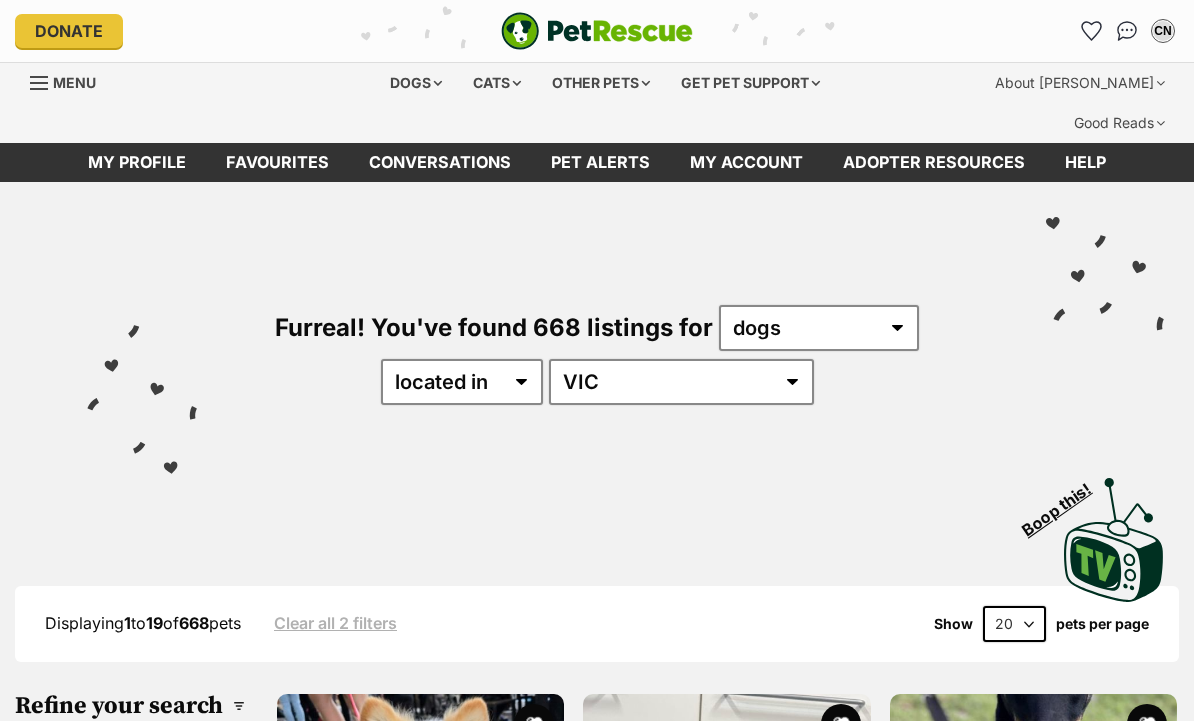scroll, scrollTop: 0, scrollLeft: 0, axis: both 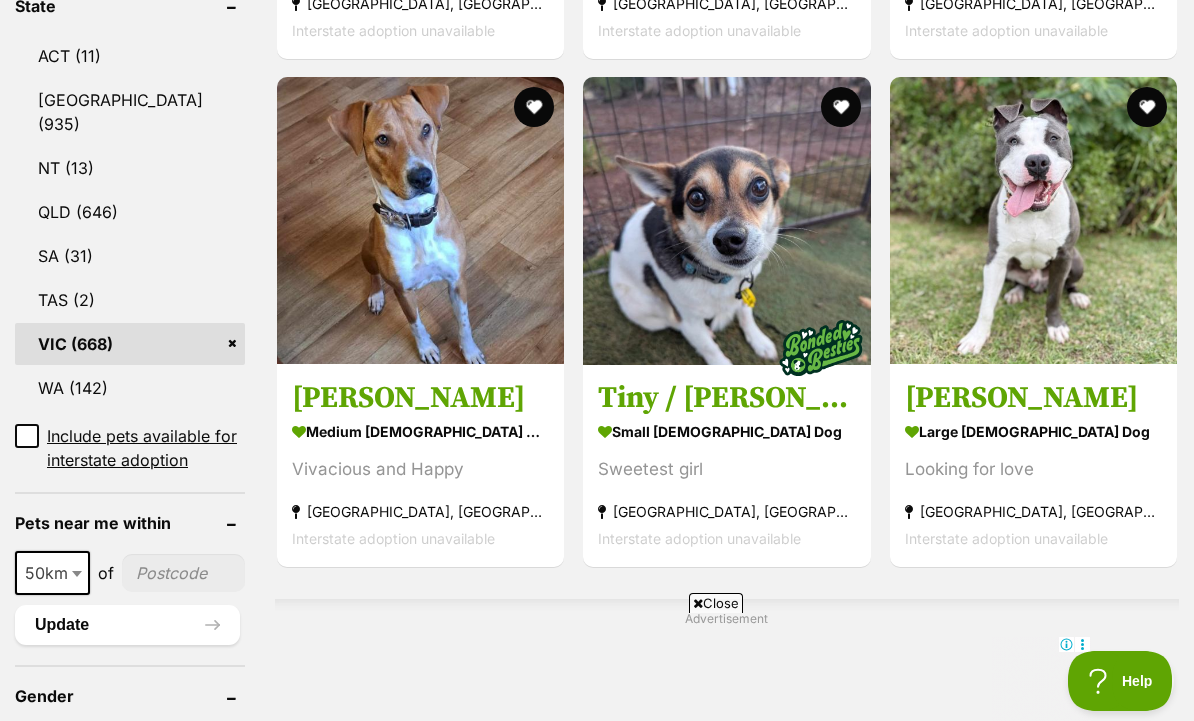 click on "medium female Dog
Vivacious and Happy
Beaufort, VIC
Interstate adoption unavailable" at bounding box center [420, 484] 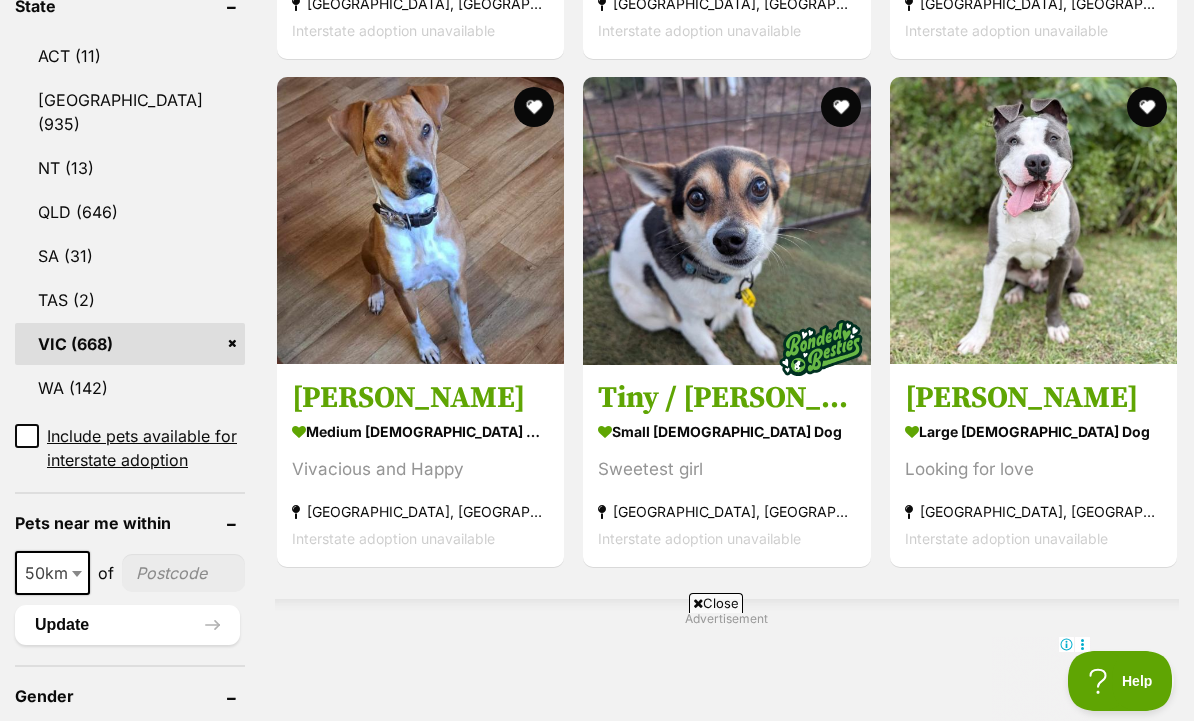 scroll, scrollTop: 1192, scrollLeft: 0, axis: vertical 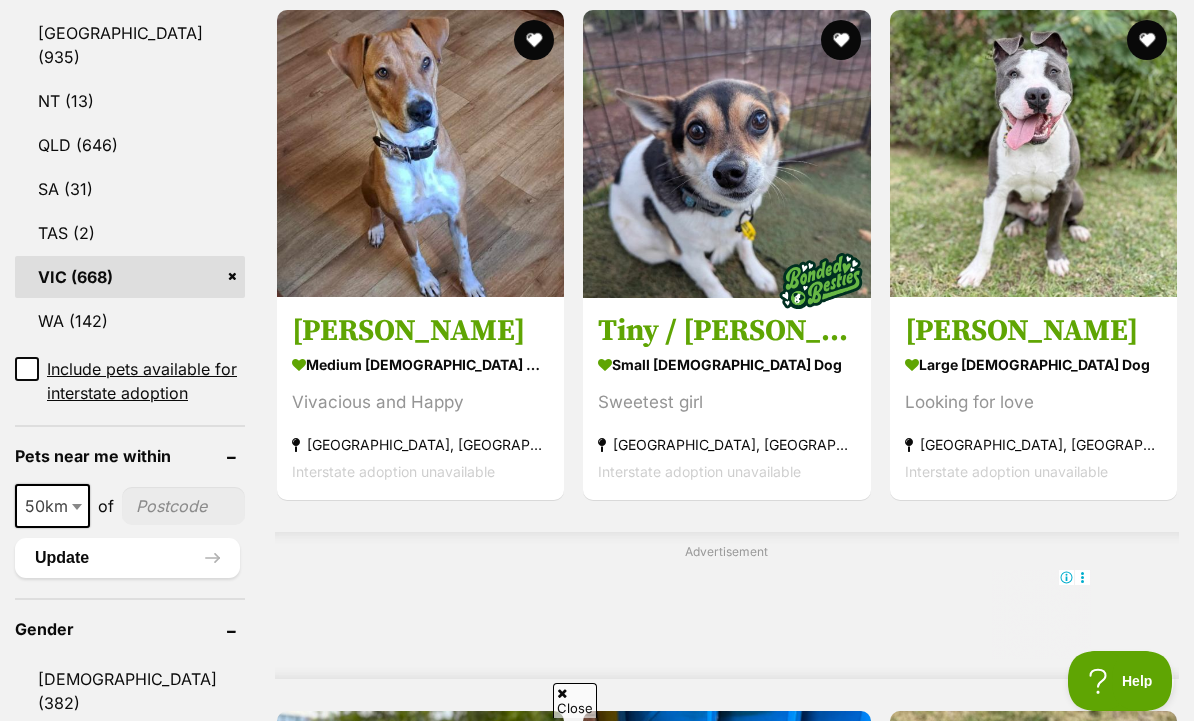click at bounding box center [534, 40] 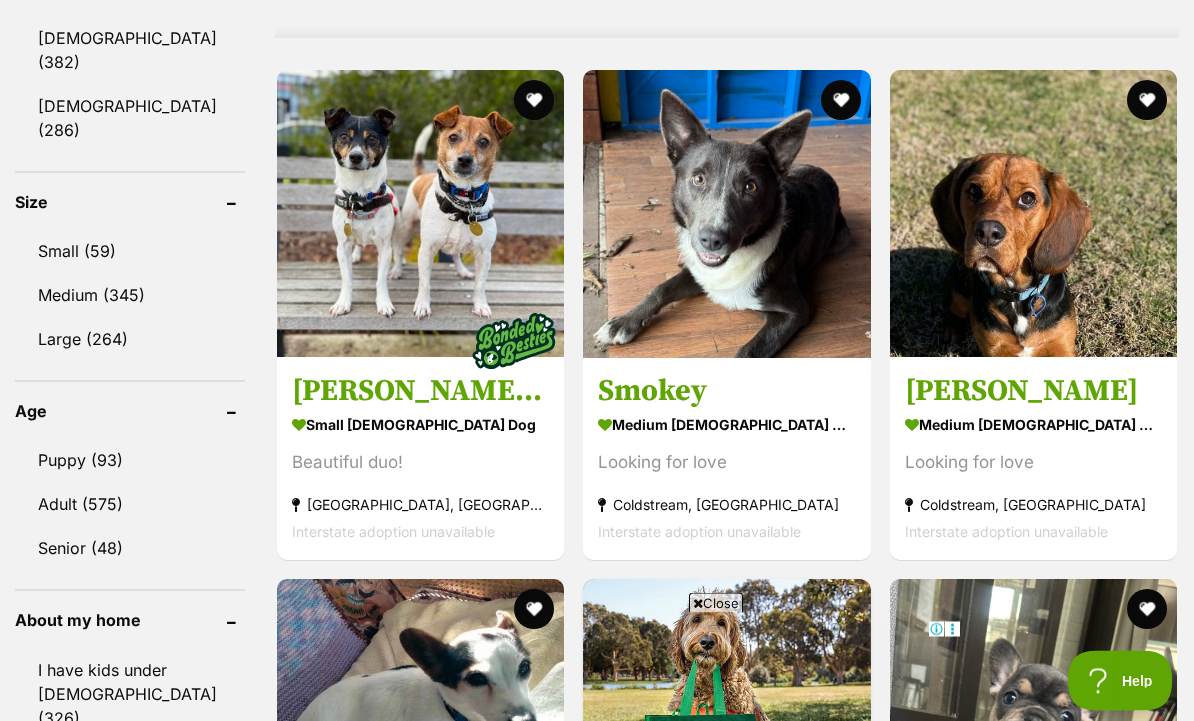 scroll, scrollTop: 1834, scrollLeft: 0, axis: vertical 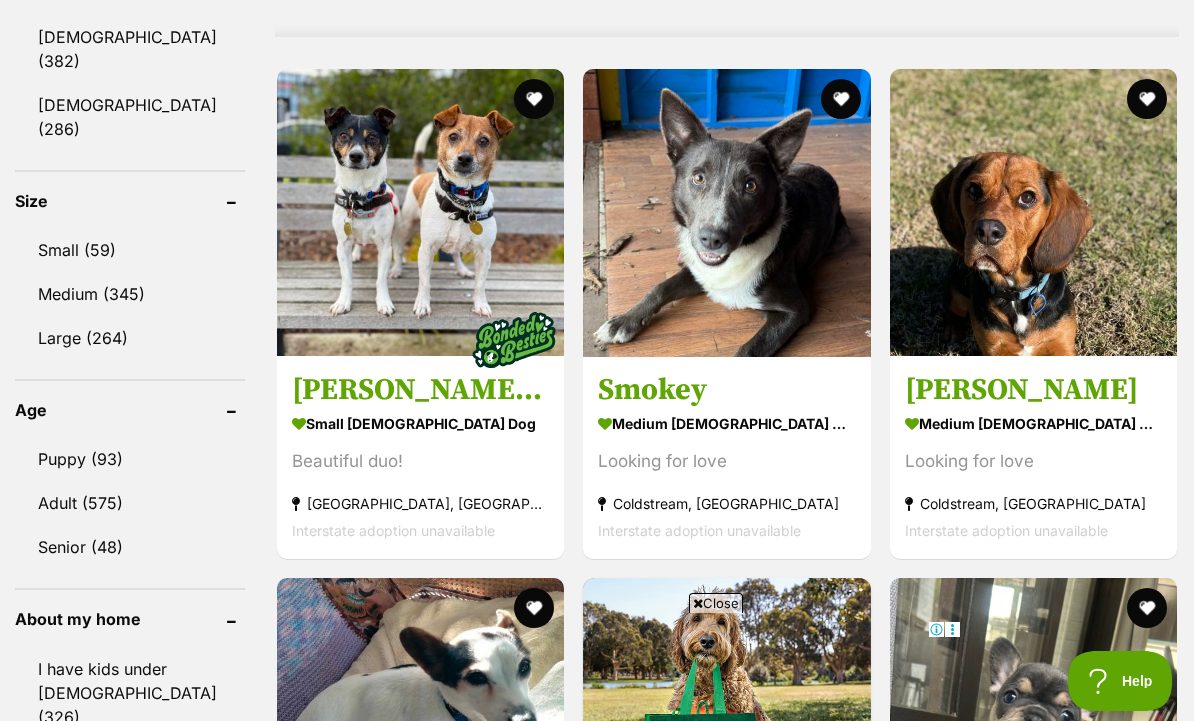 click at bounding box center [841, 99] 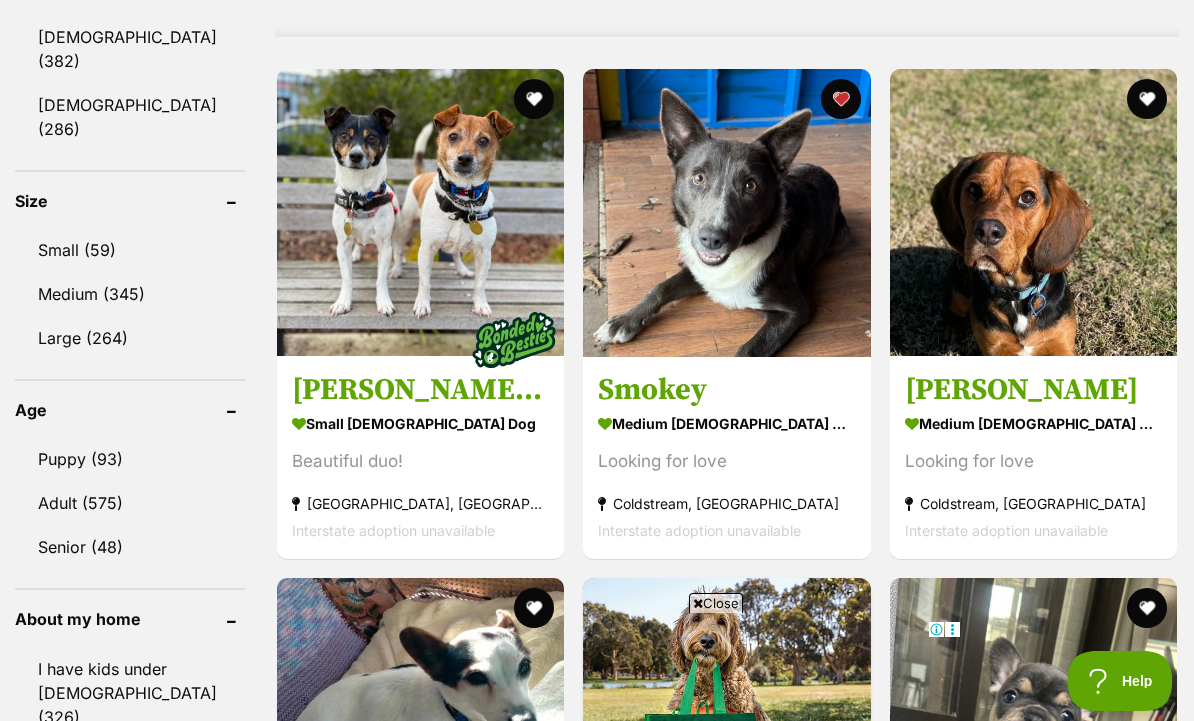 click at bounding box center (1147, 99) 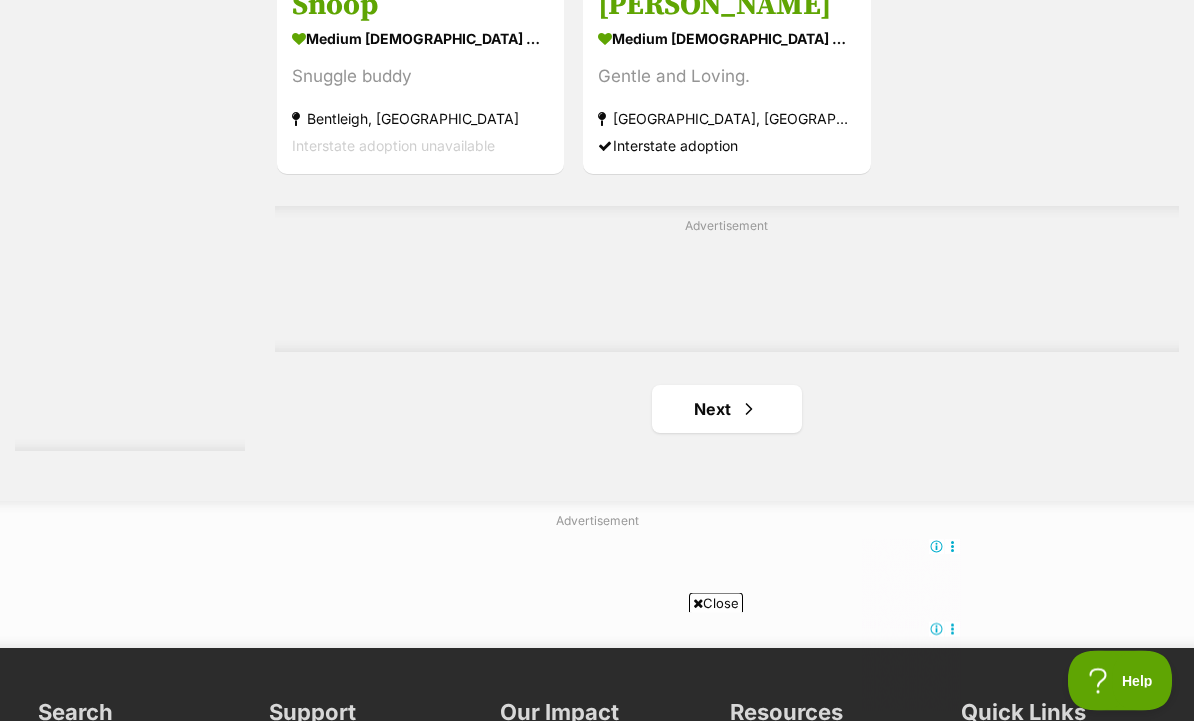 scroll, scrollTop: 4427, scrollLeft: 0, axis: vertical 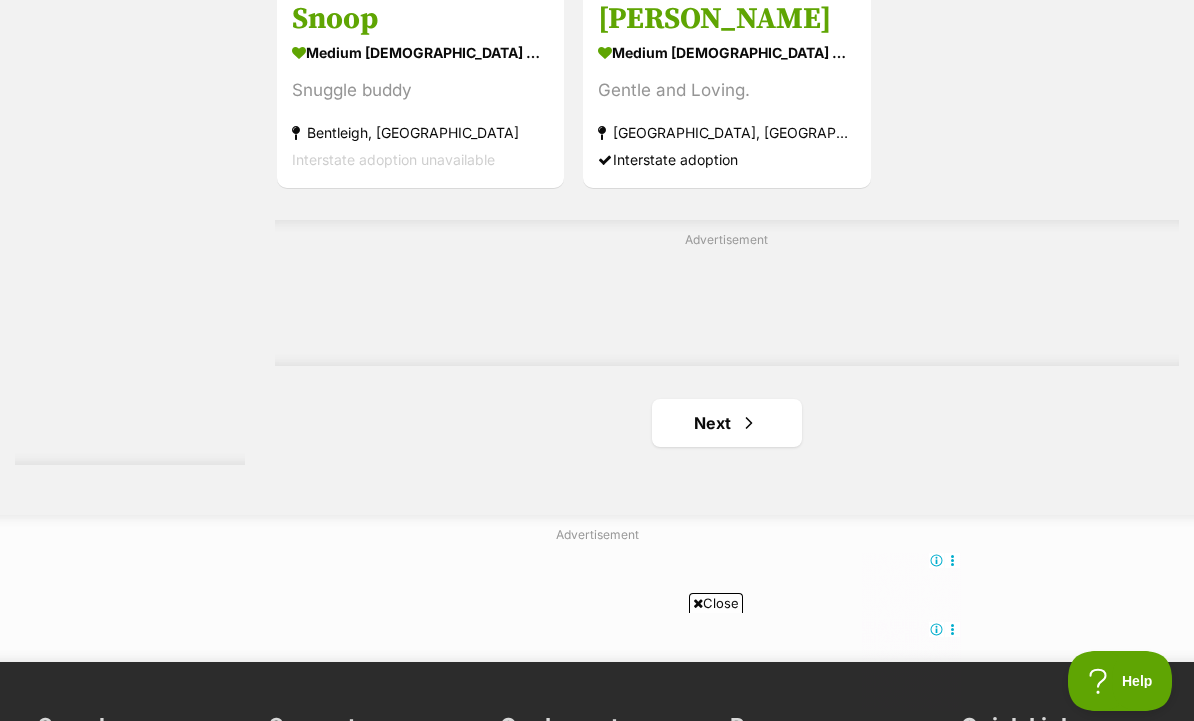 click at bounding box center [749, 423] 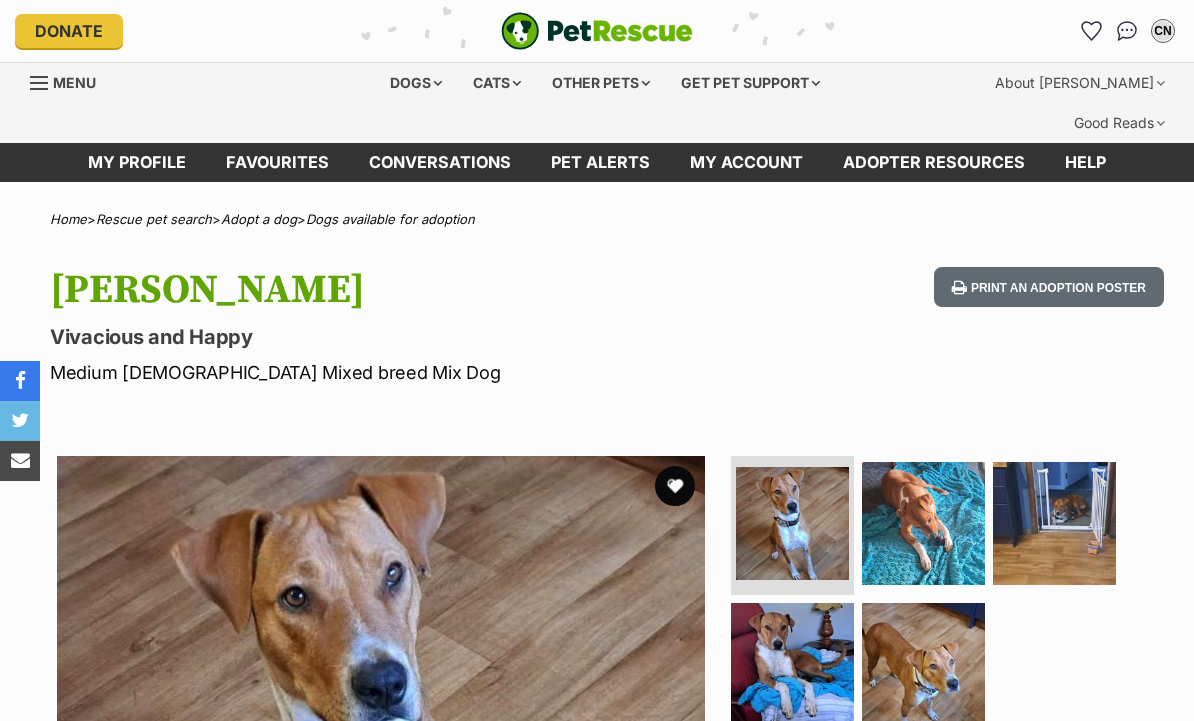 scroll, scrollTop: 0, scrollLeft: 0, axis: both 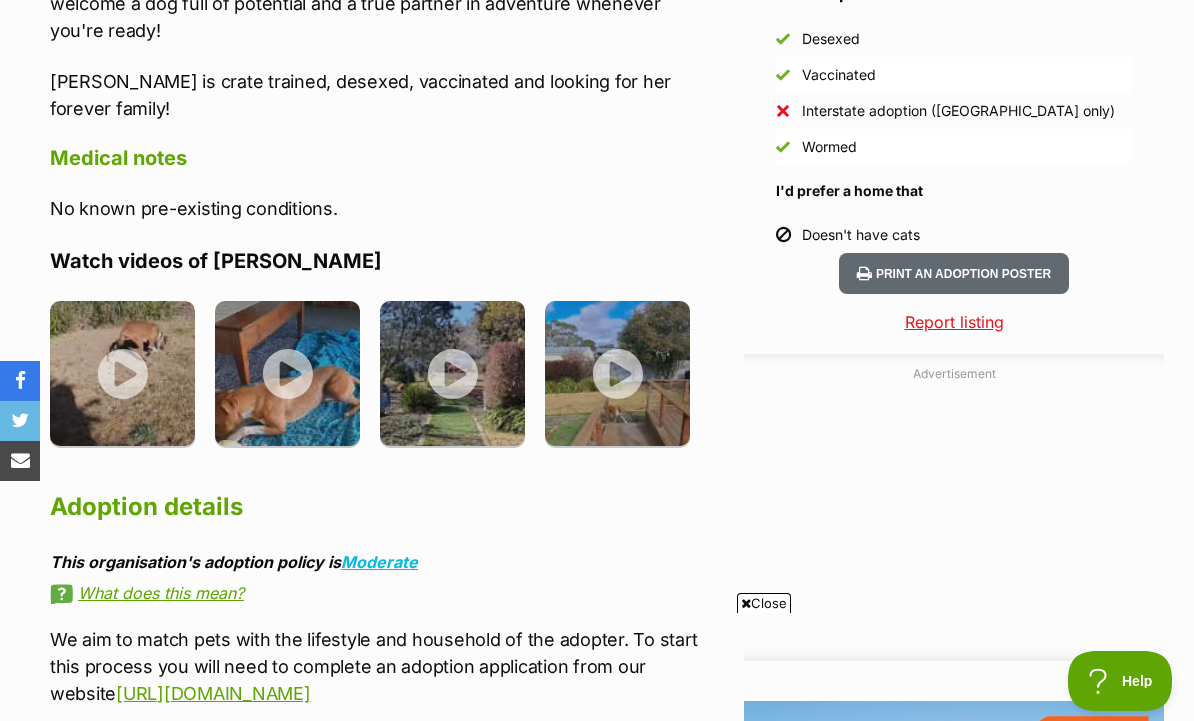 click at bounding box center (122, 373) 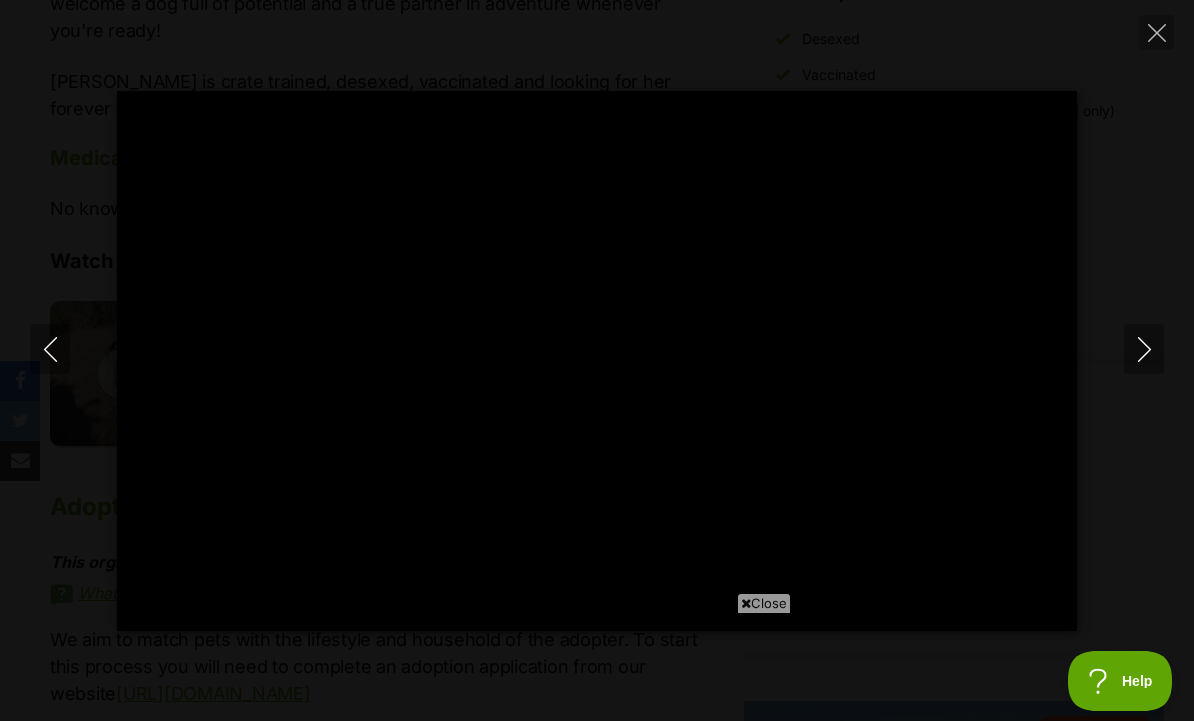 click at bounding box center [1144, 349] 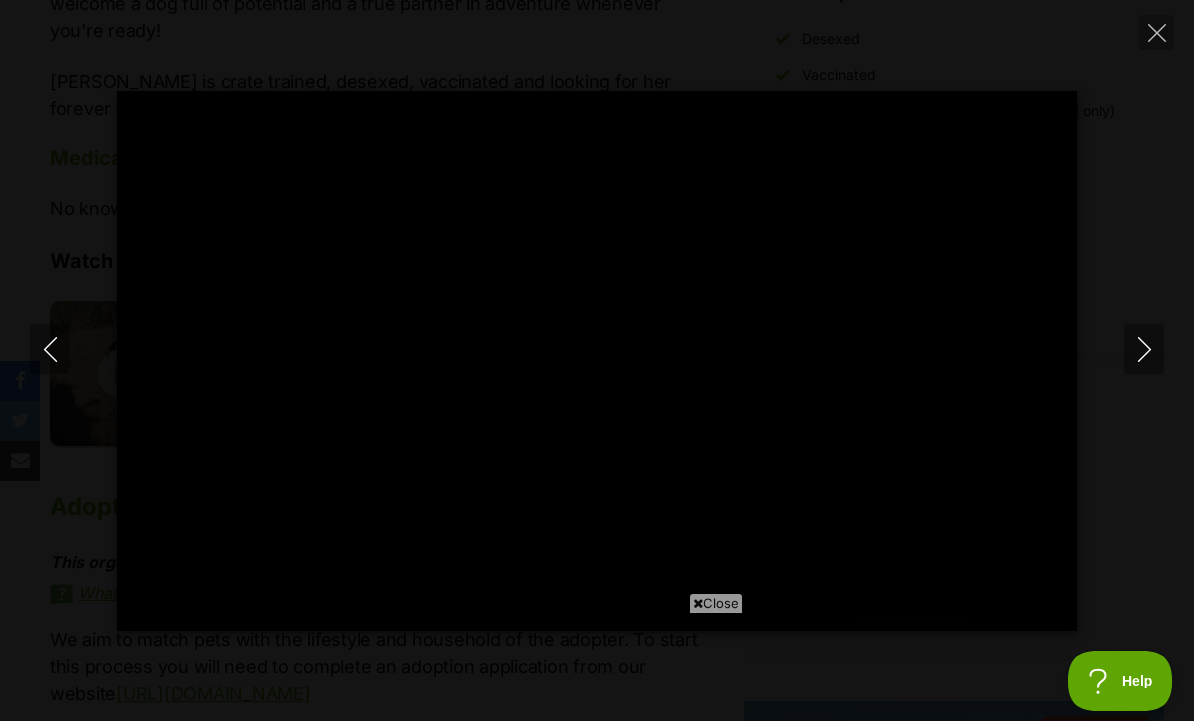 scroll, scrollTop: 0, scrollLeft: 0, axis: both 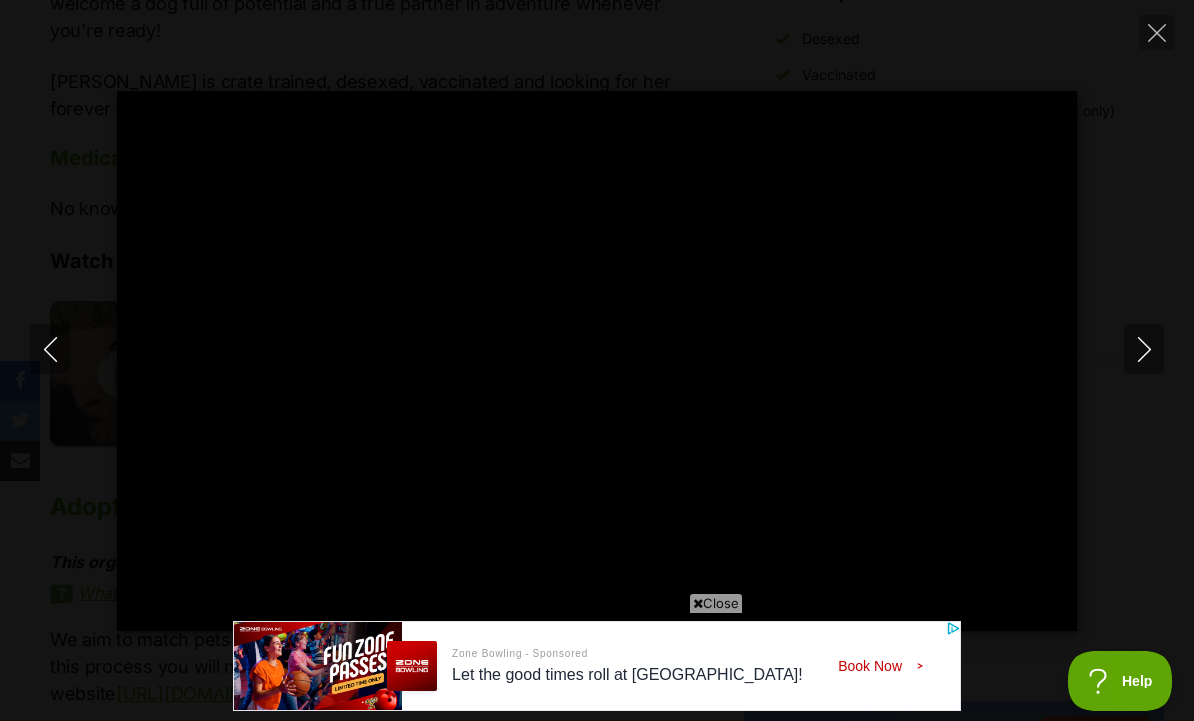 click 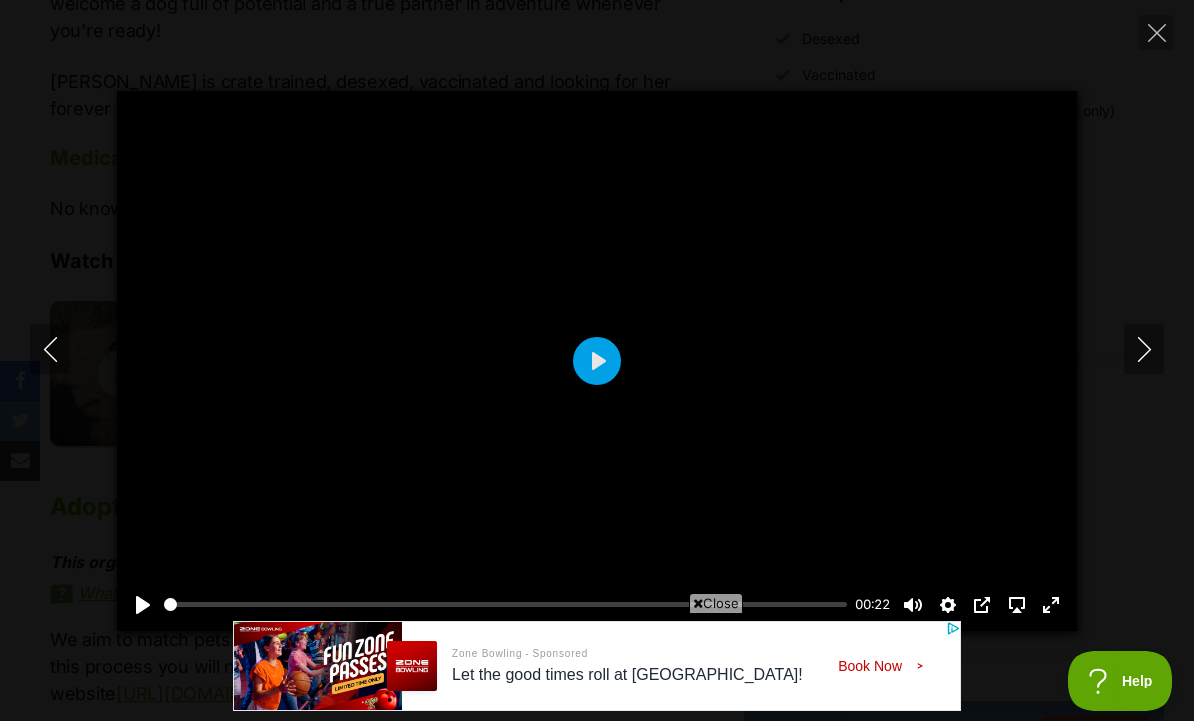 type on "26.53" 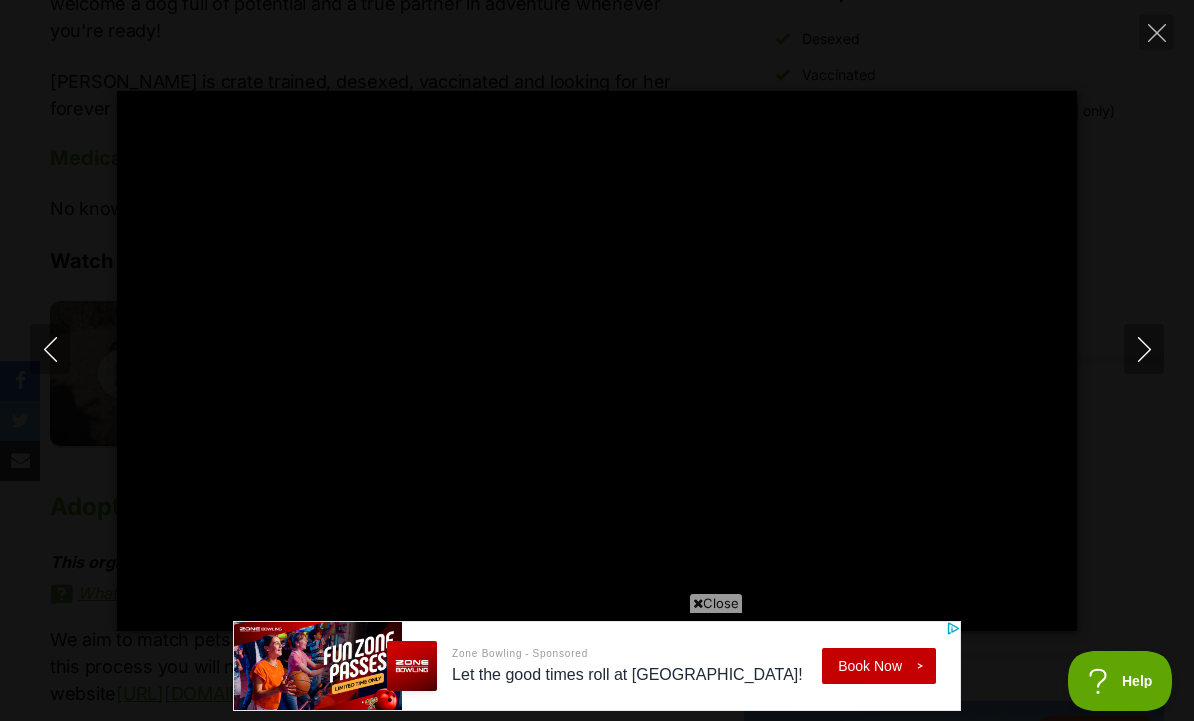click 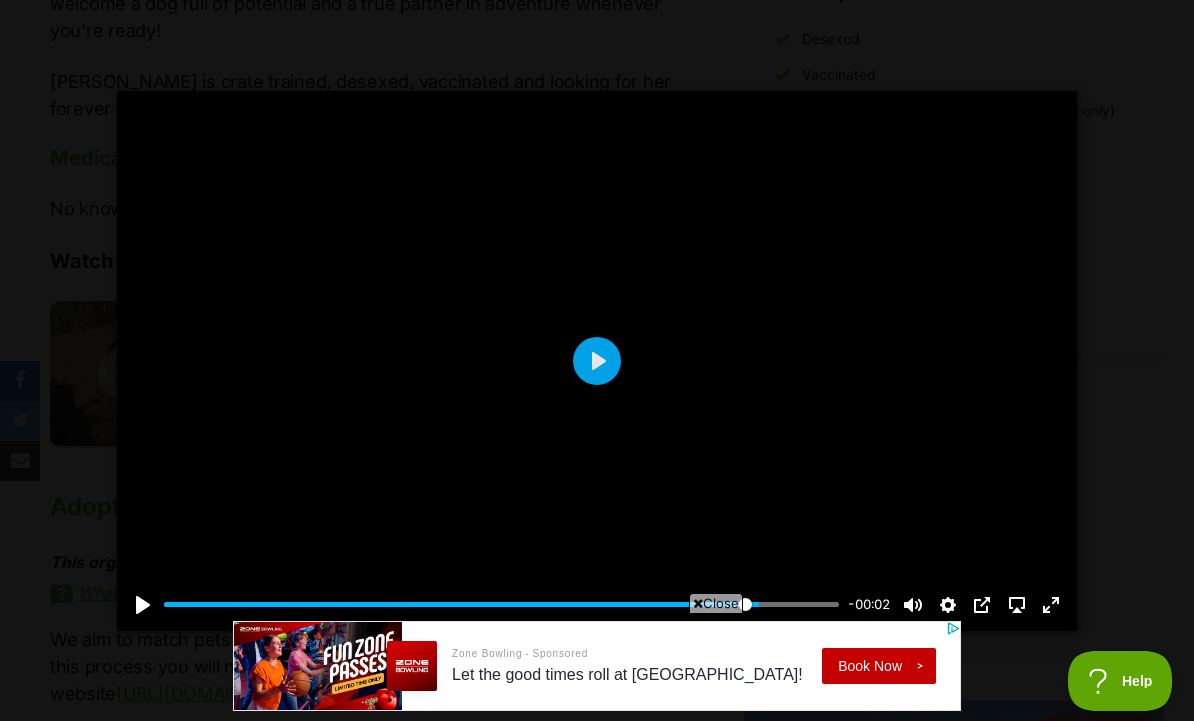 type on "88.28" 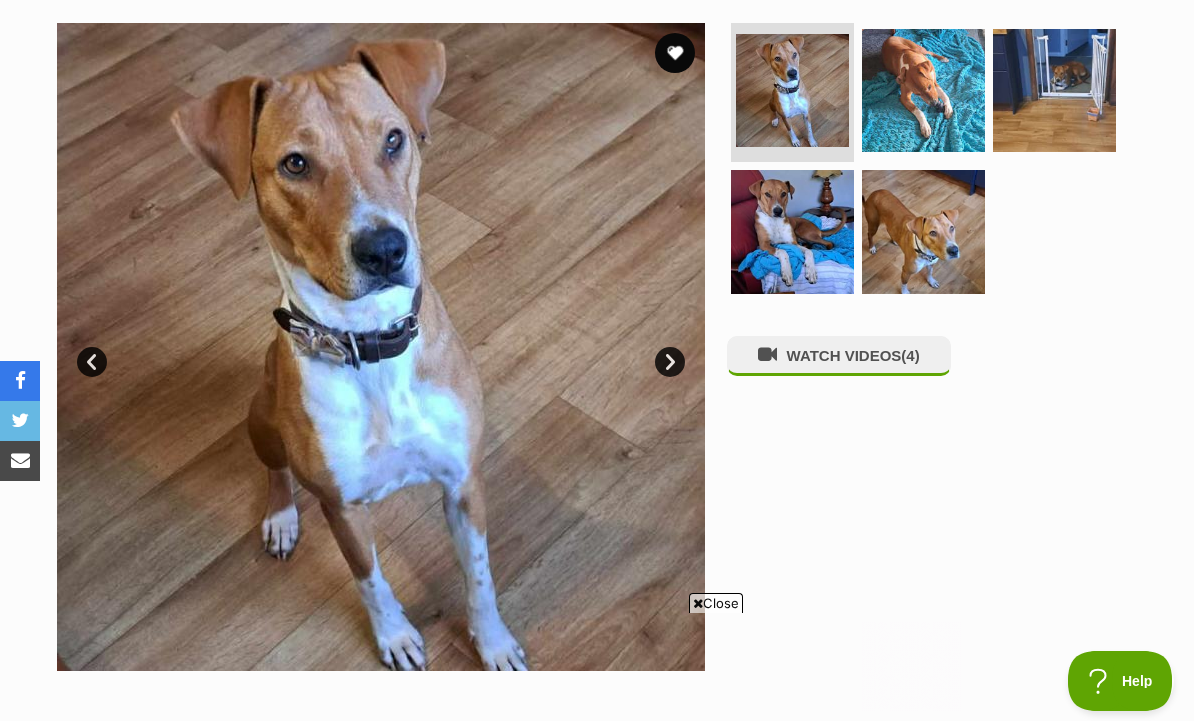 scroll, scrollTop: 427, scrollLeft: 0, axis: vertical 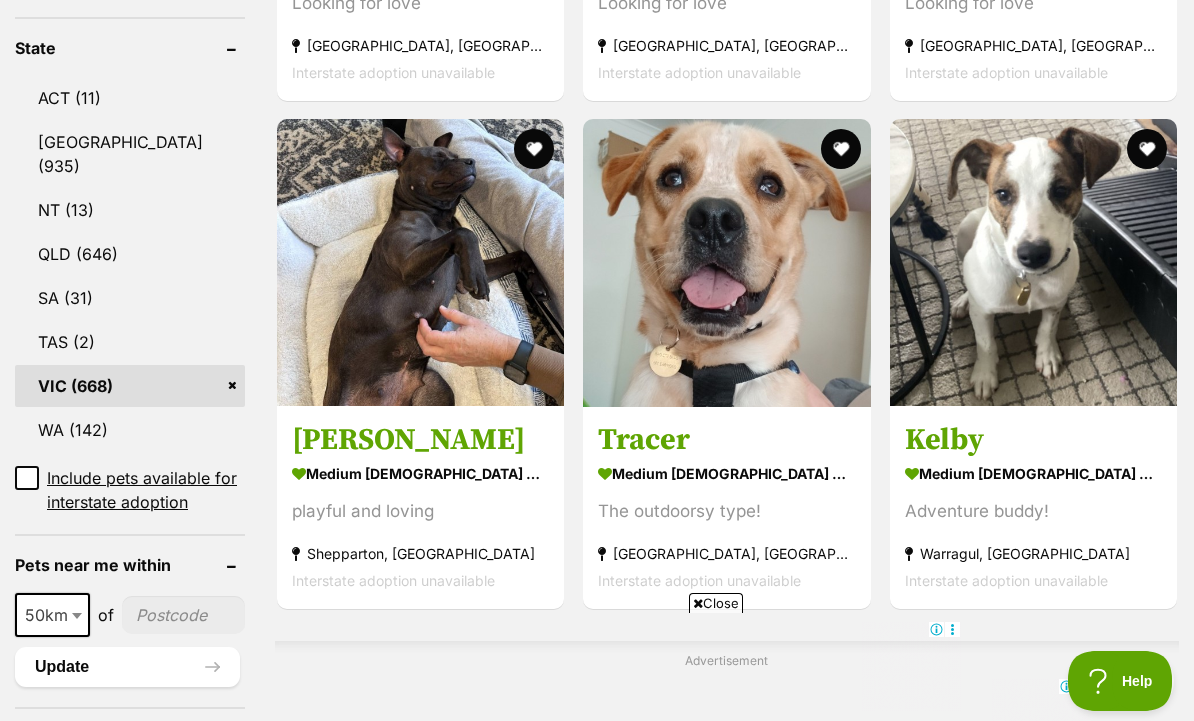 click at bounding box center (1033, 262) 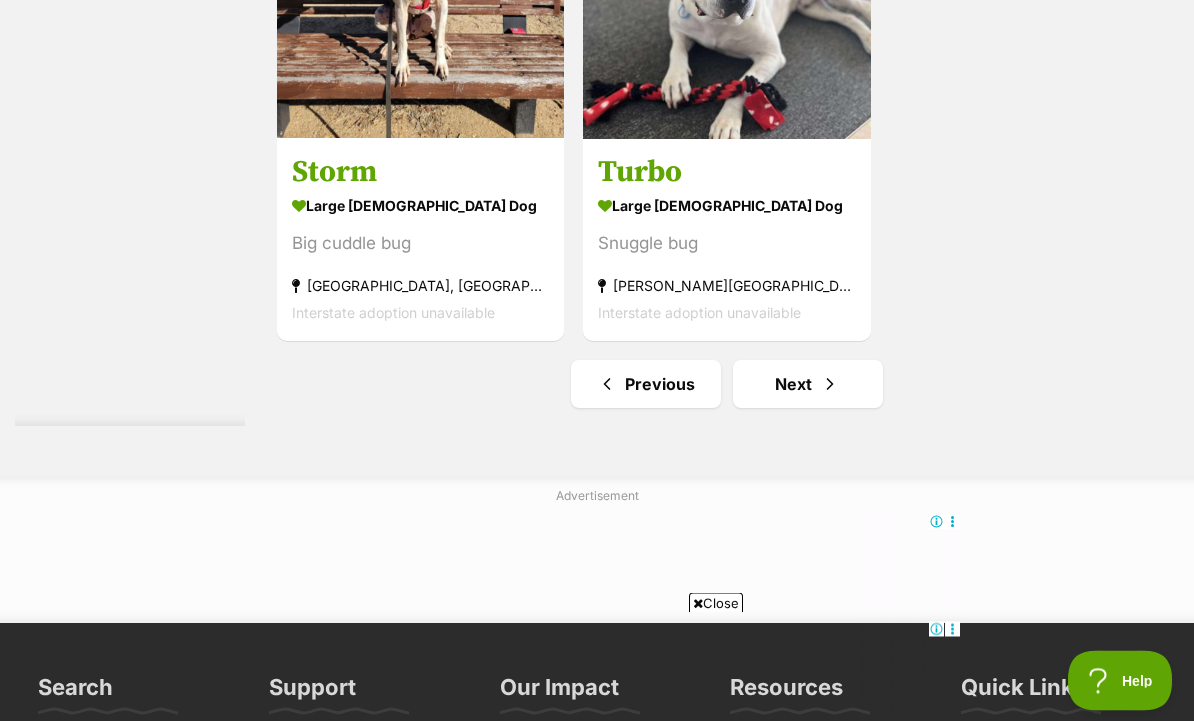scroll, scrollTop: 4466, scrollLeft: 0, axis: vertical 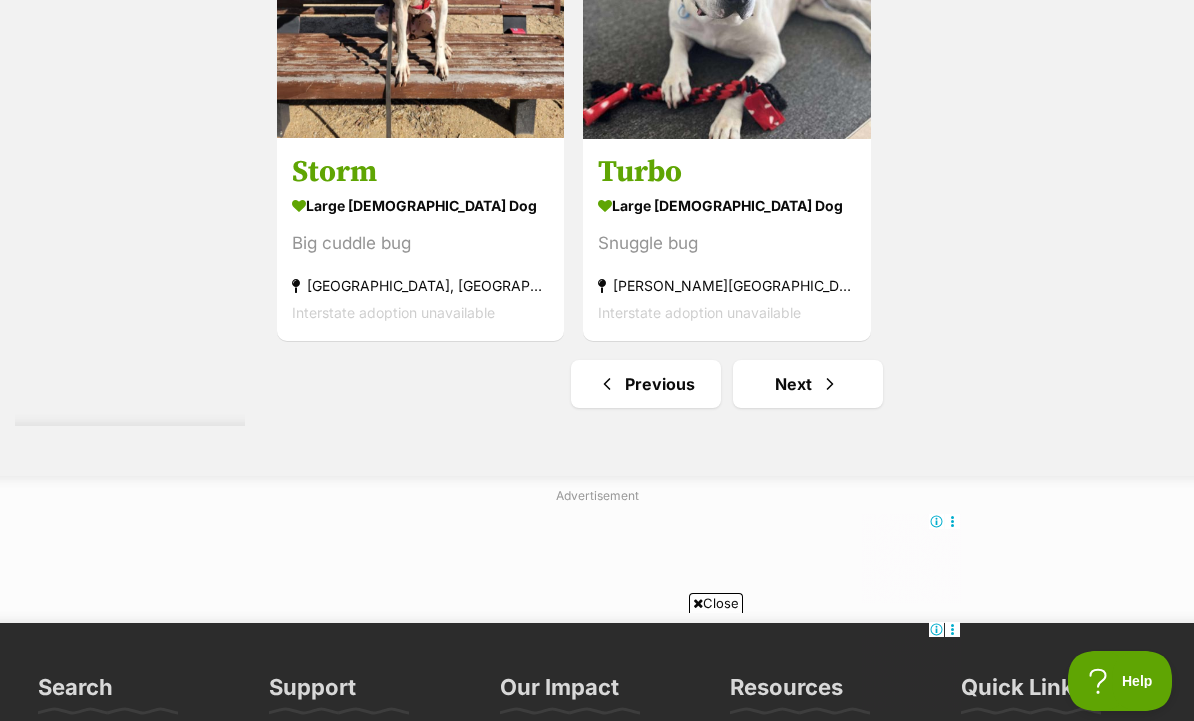 click on "Next" at bounding box center (808, 384) 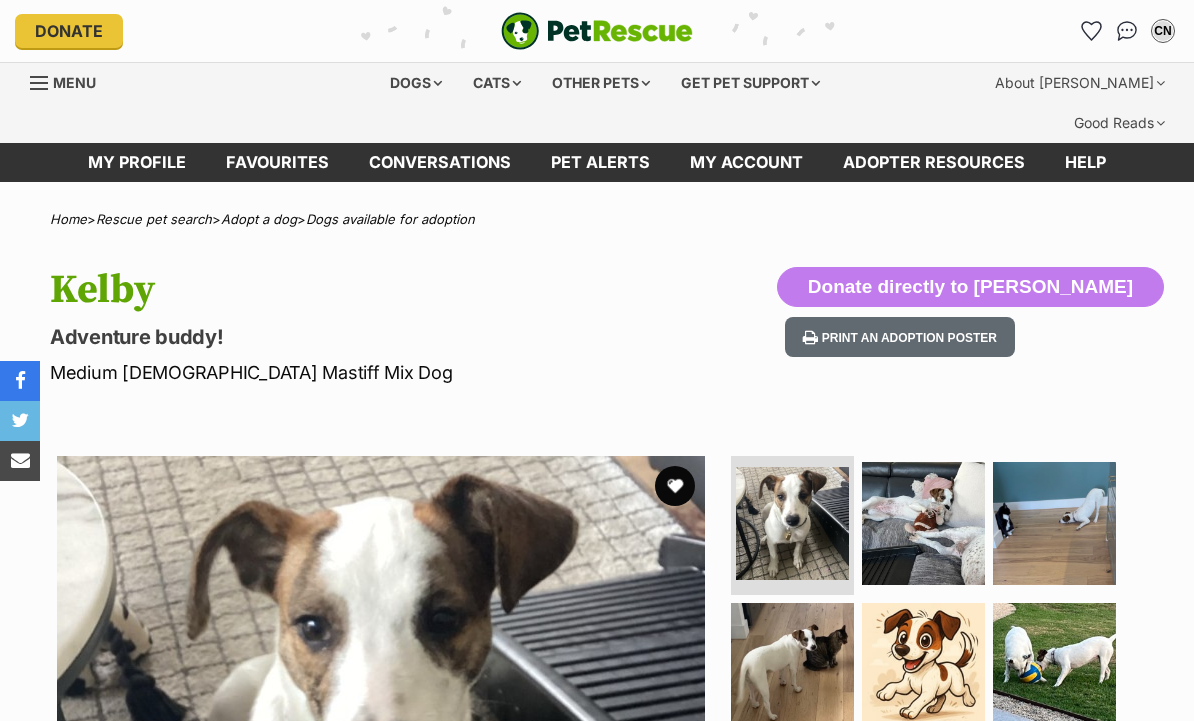 scroll, scrollTop: 0, scrollLeft: 0, axis: both 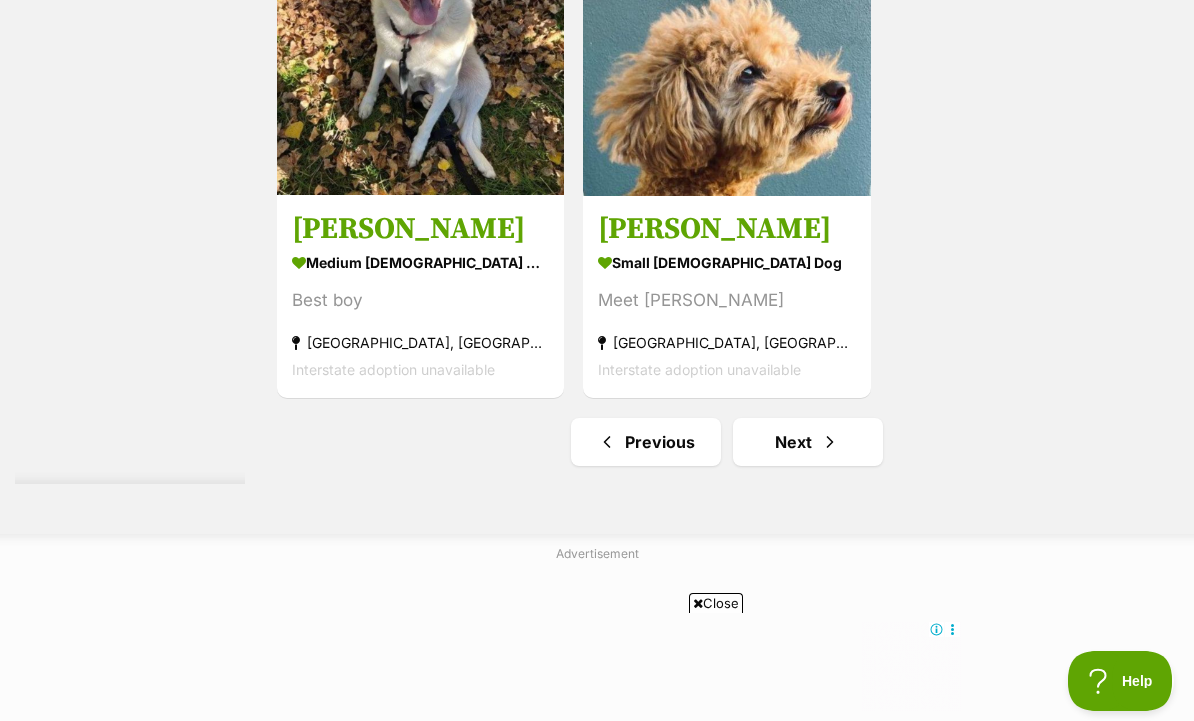click on "Next" at bounding box center (808, 442) 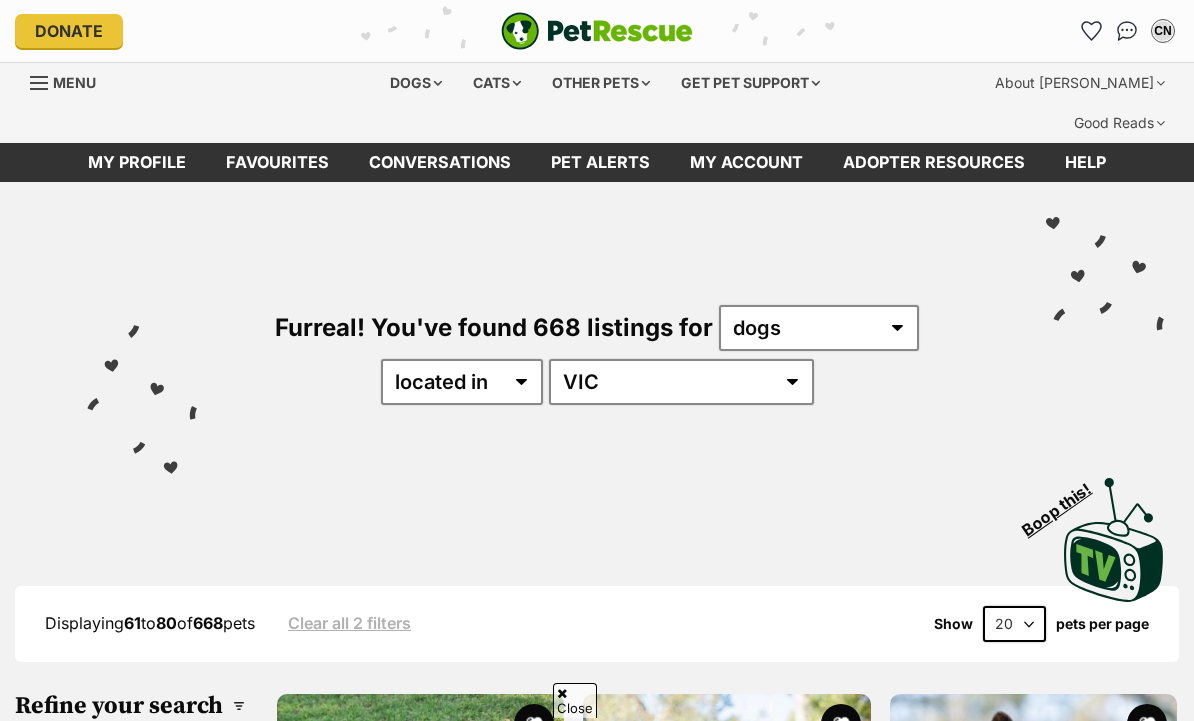 scroll, scrollTop: 261, scrollLeft: 0, axis: vertical 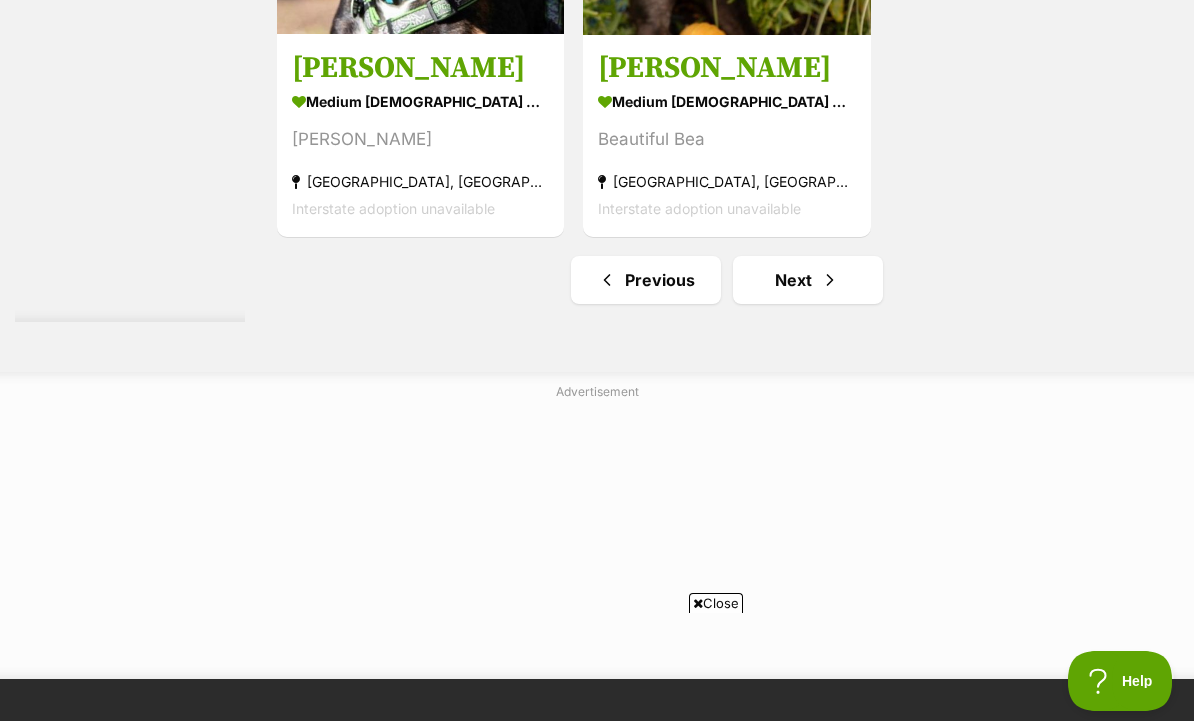 click on "Next" at bounding box center [808, 280] 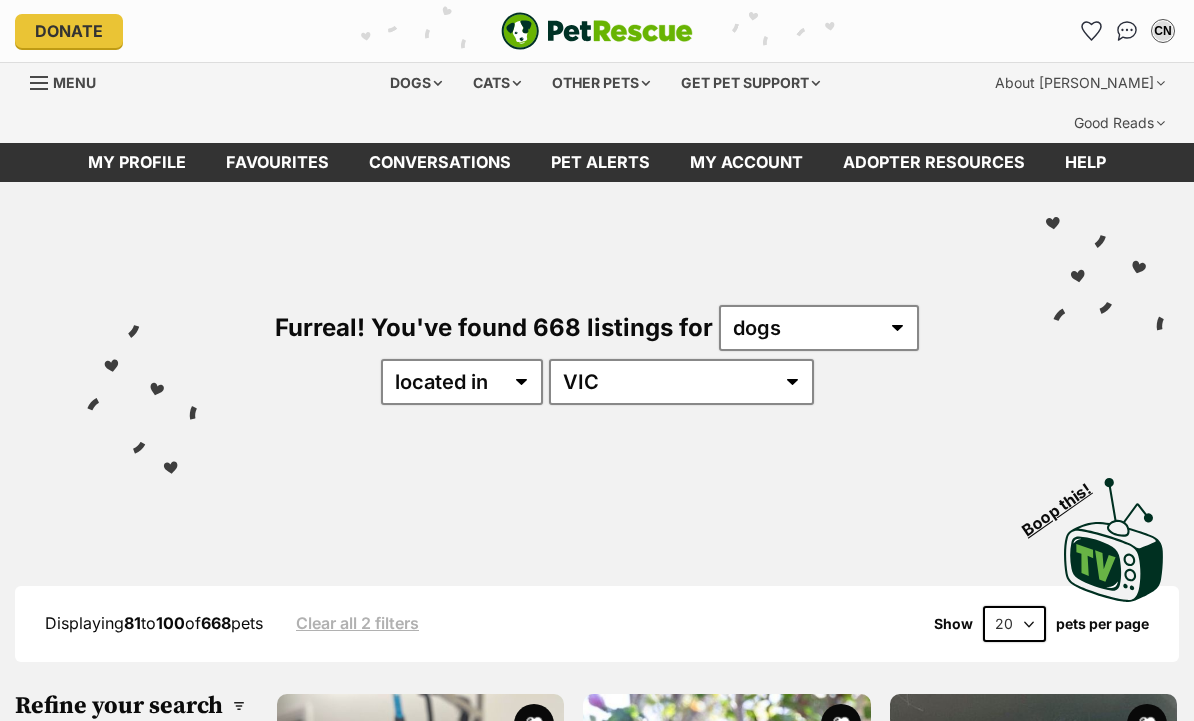 scroll, scrollTop: 0, scrollLeft: 0, axis: both 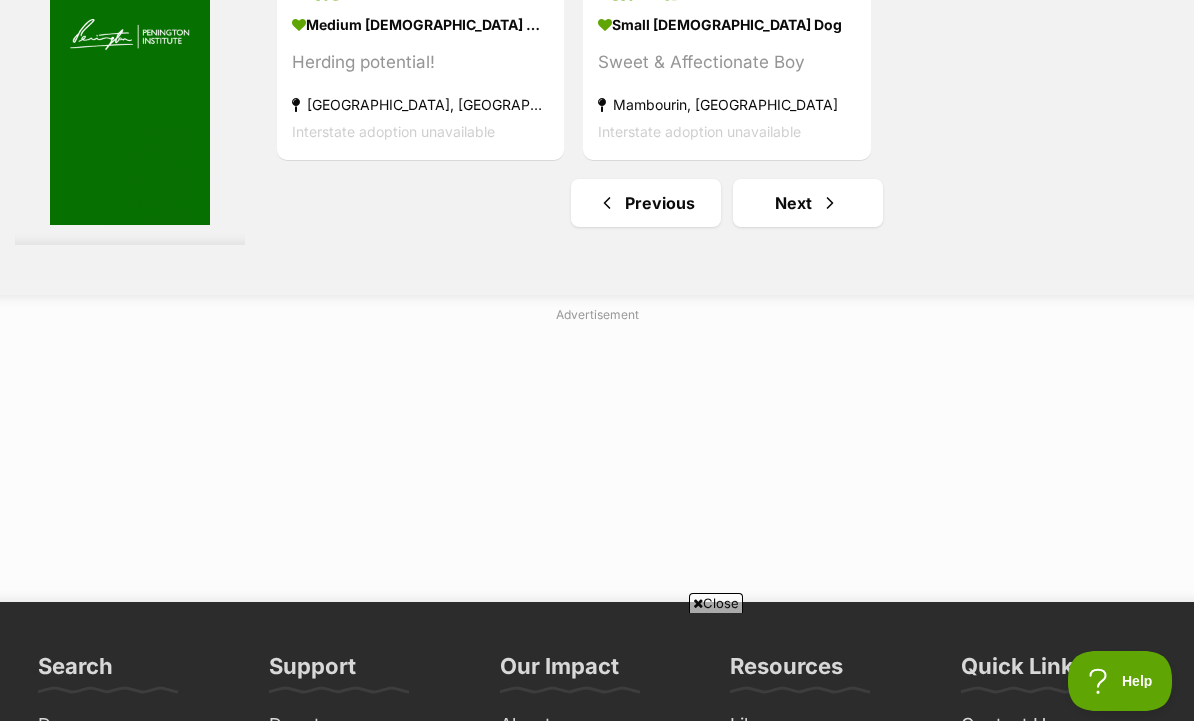 click at bounding box center (830, 203) 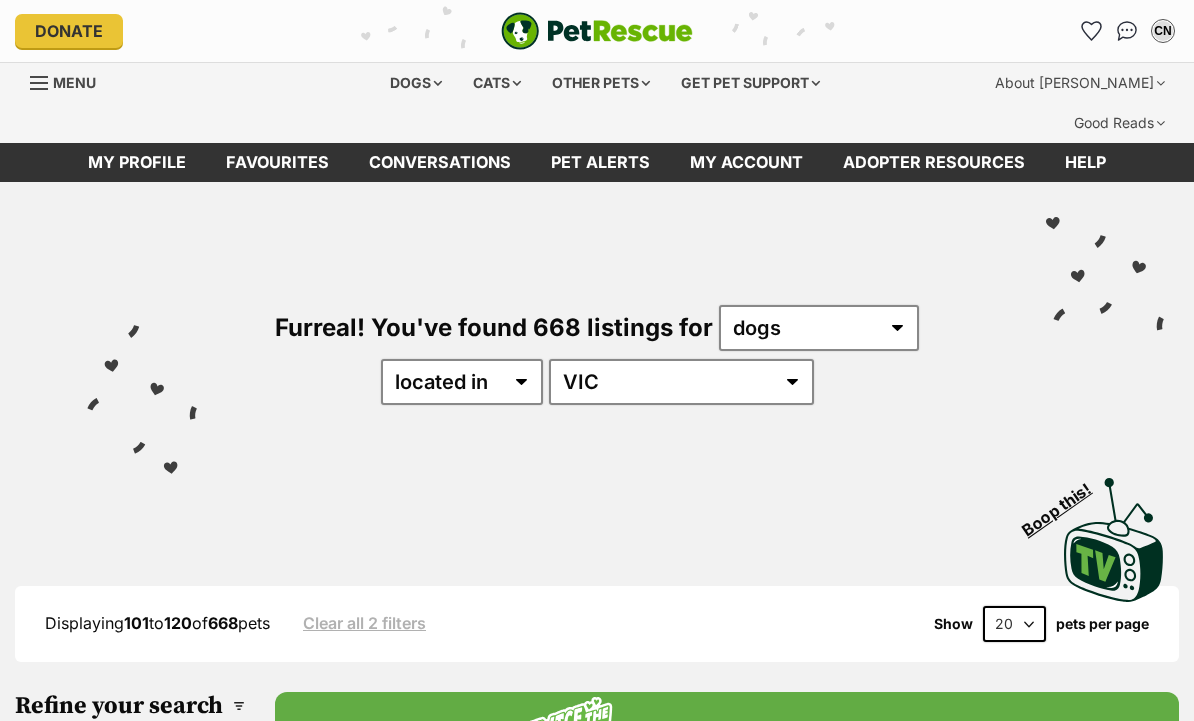 scroll, scrollTop: 0, scrollLeft: 0, axis: both 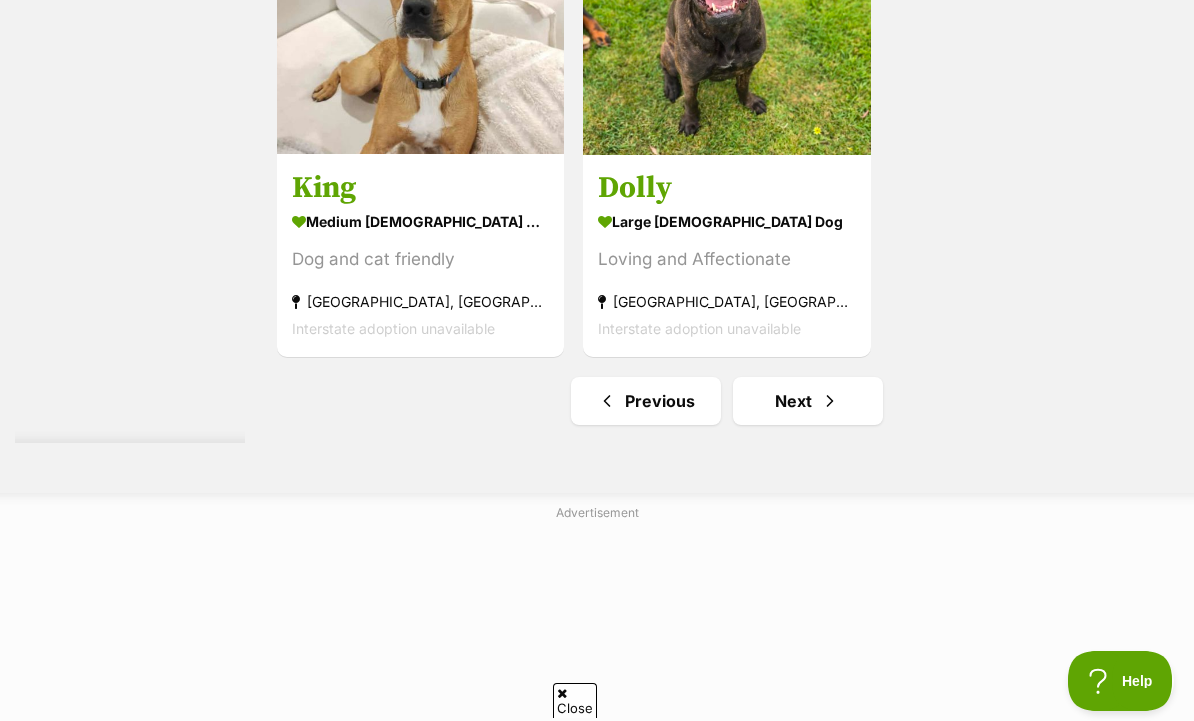 click at bounding box center (830, 401) 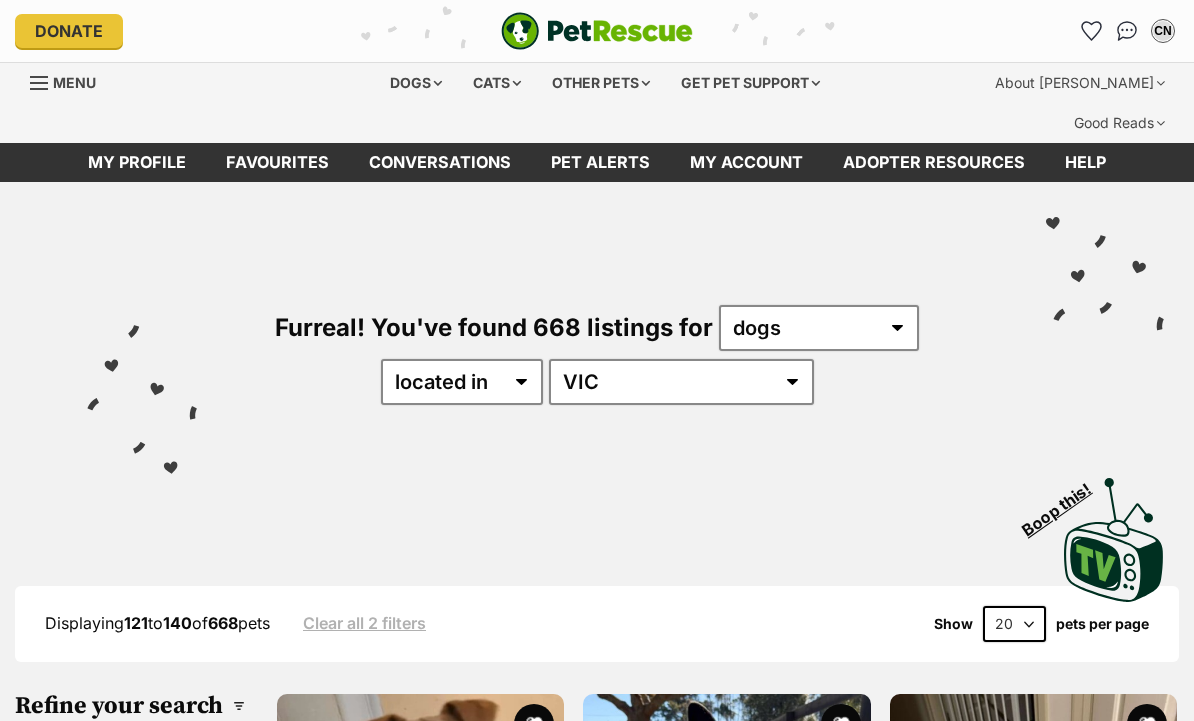 scroll, scrollTop: 0, scrollLeft: 0, axis: both 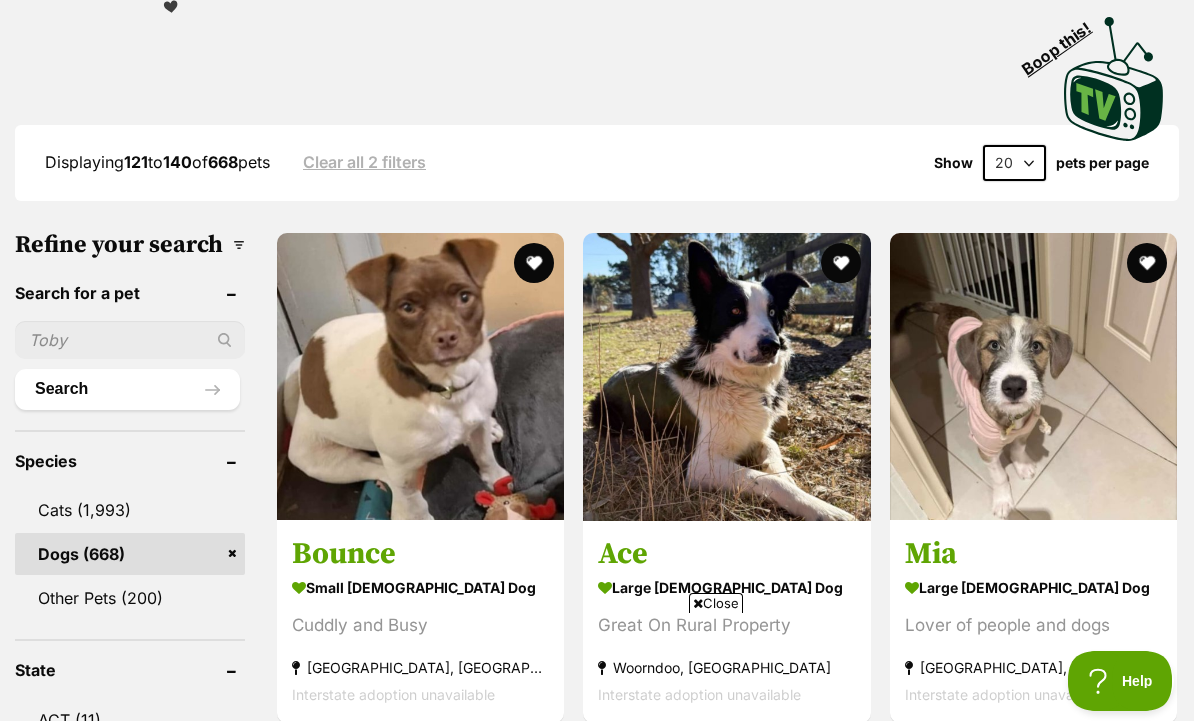 click on "small [DEMOGRAPHIC_DATA] Dog" at bounding box center [420, 586] 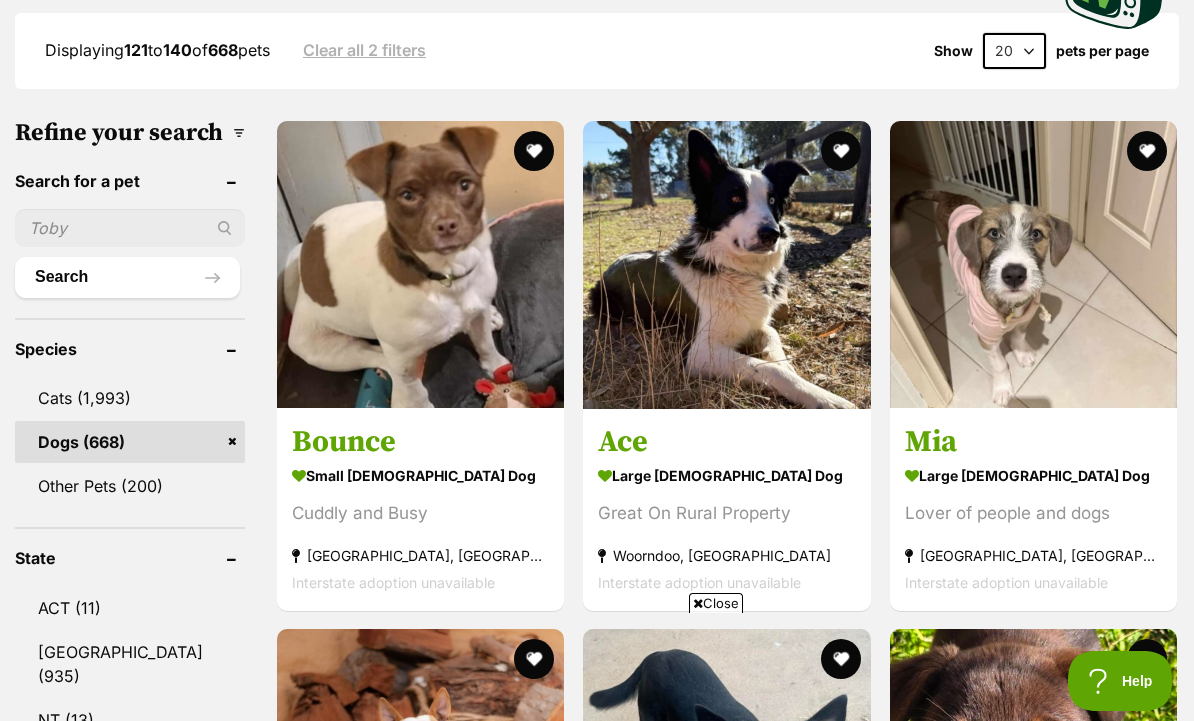 scroll, scrollTop: 587, scrollLeft: 0, axis: vertical 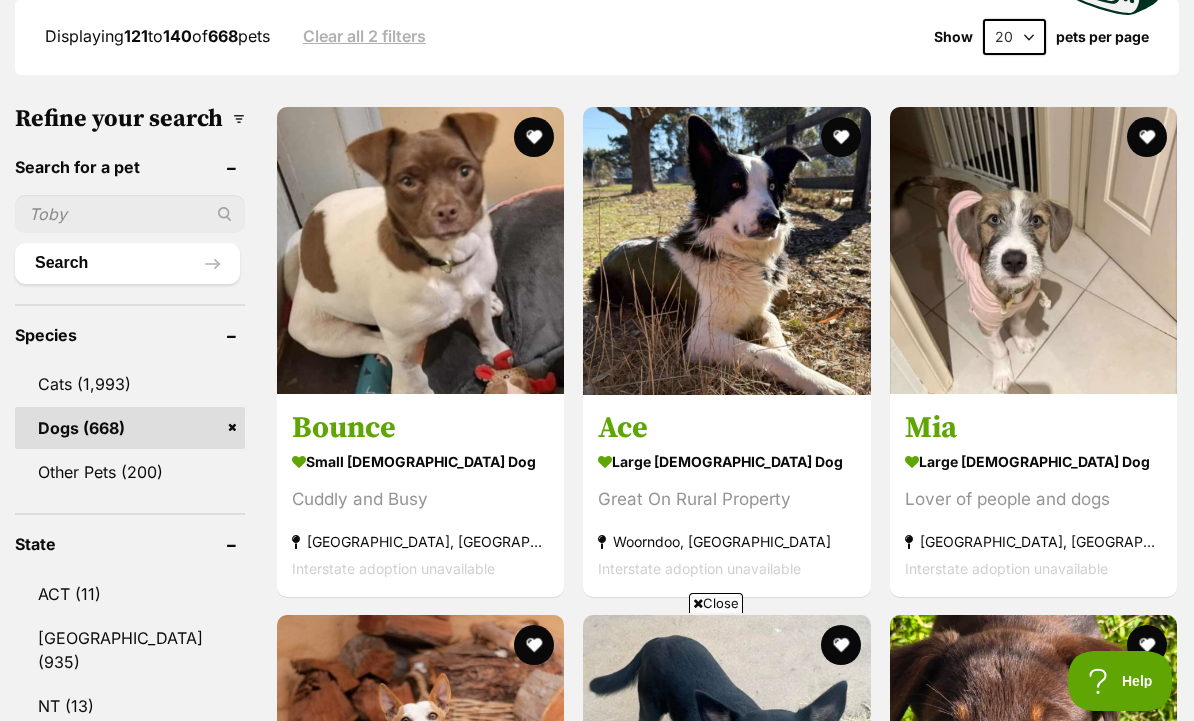 click on "small [DEMOGRAPHIC_DATA] Dog" at bounding box center [420, 460] 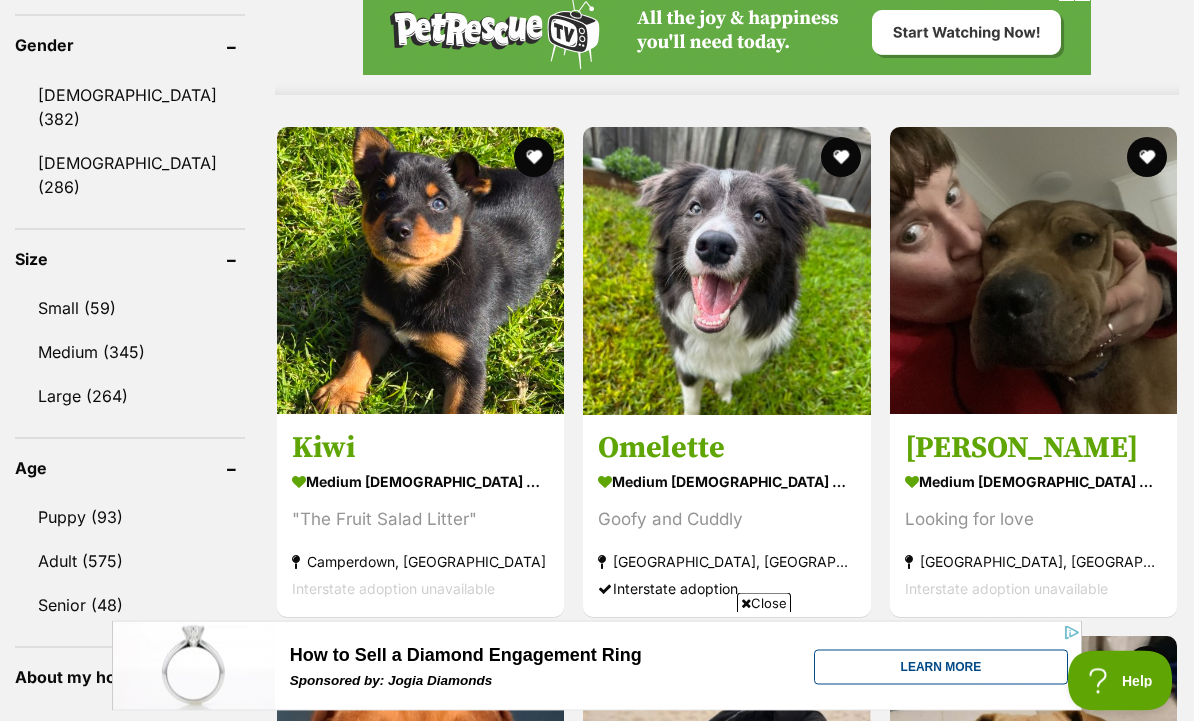 scroll, scrollTop: 1779, scrollLeft: 0, axis: vertical 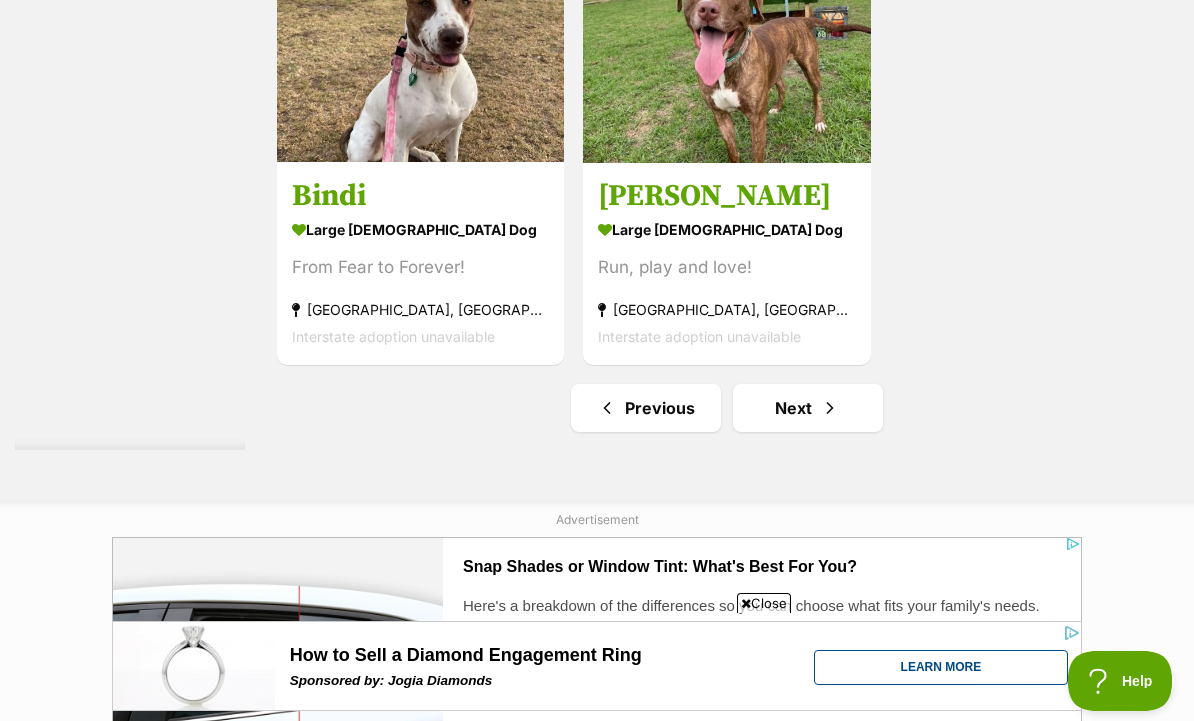 click on "Next" at bounding box center (808, 408) 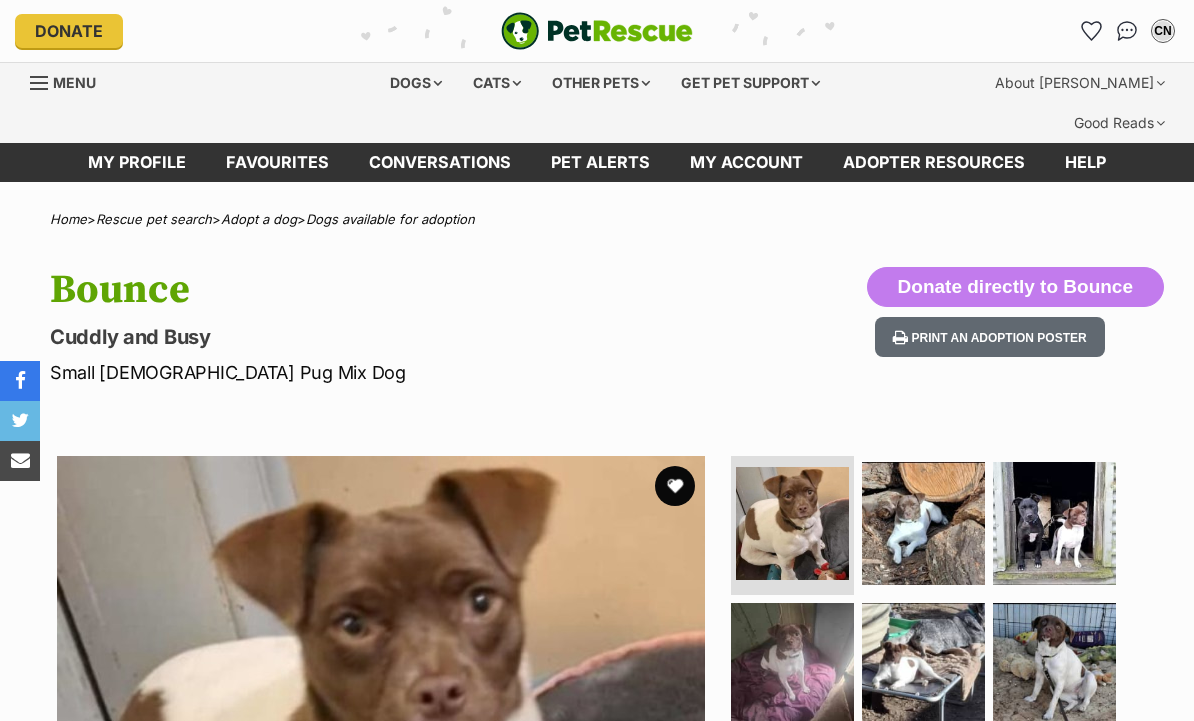 scroll, scrollTop: 0, scrollLeft: 0, axis: both 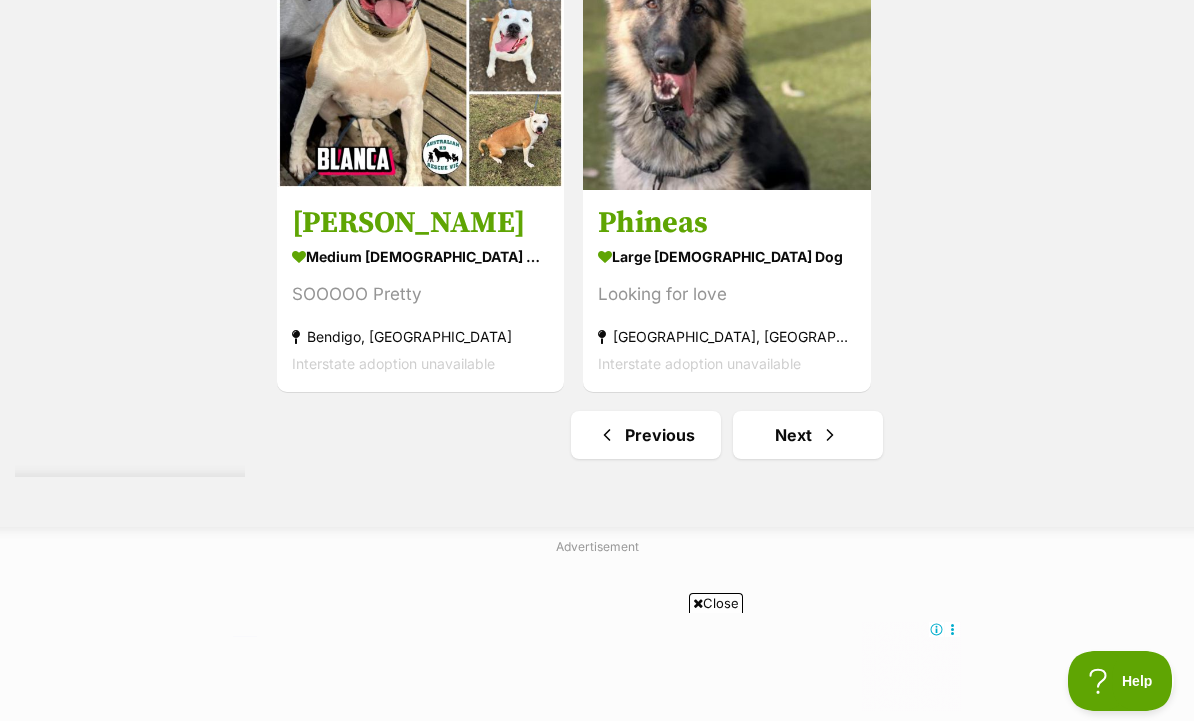 click at bounding box center (830, 435) 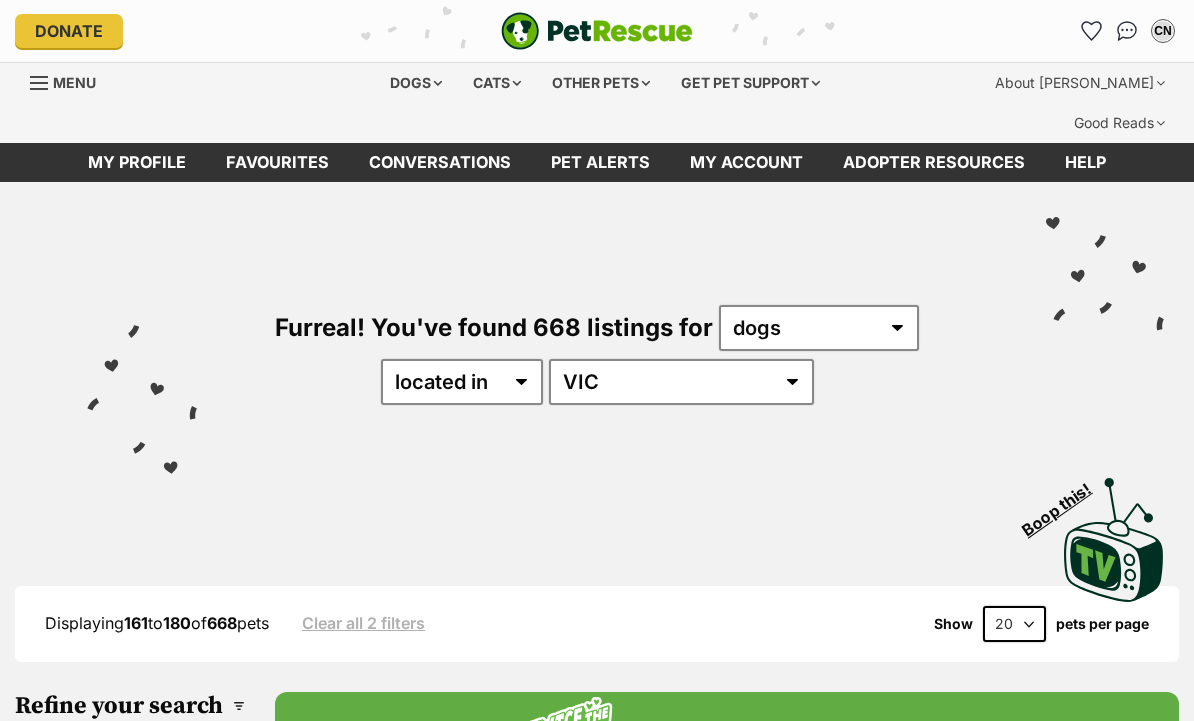 scroll, scrollTop: 0, scrollLeft: 0, axis: both 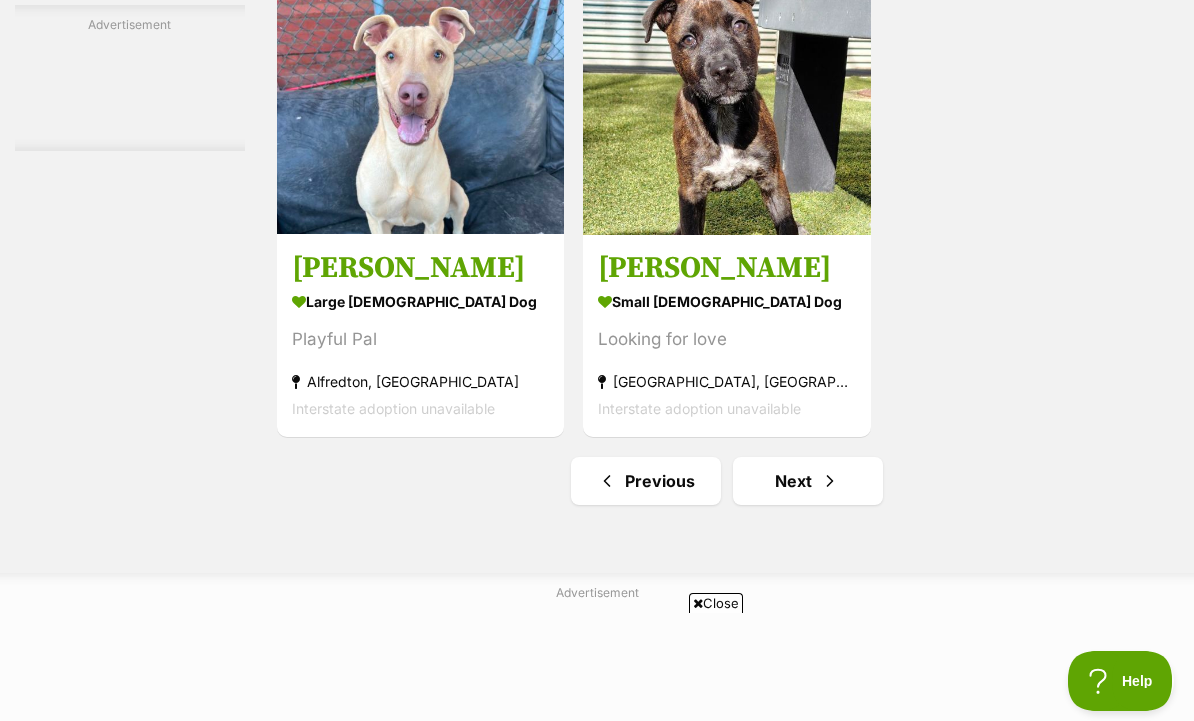 click at bounding box center [830, 481] 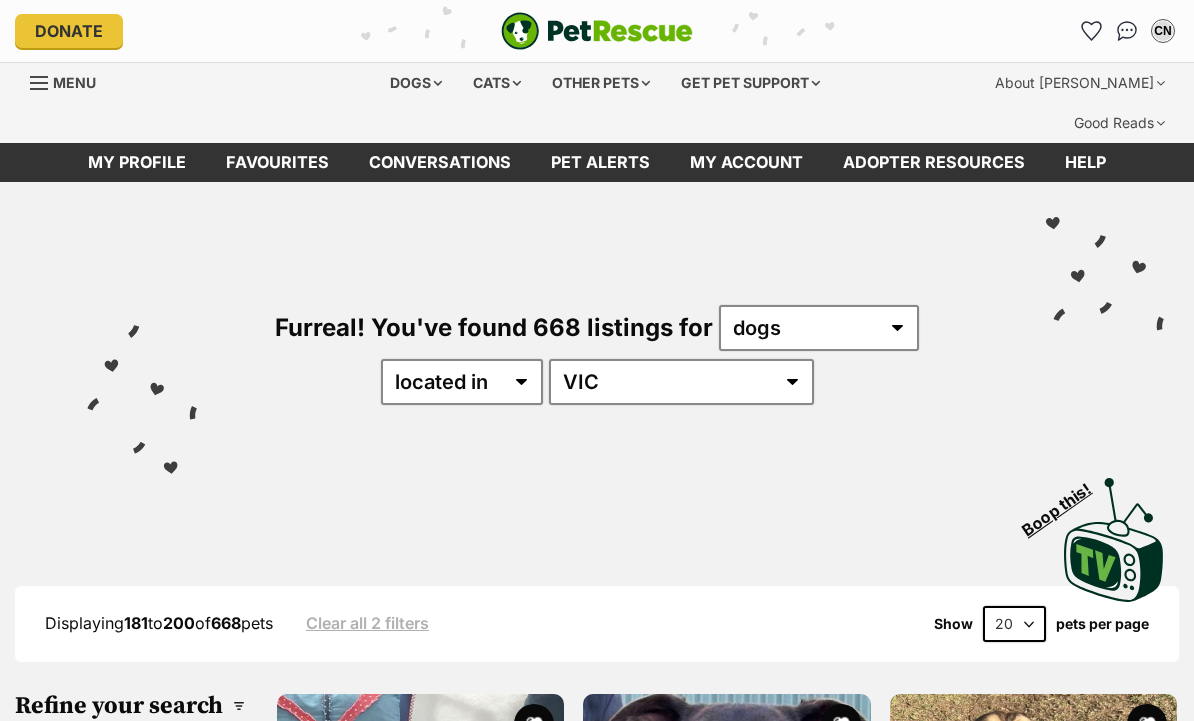 scroll, scrollTop: 0, scrollLeft: 0, axis: both 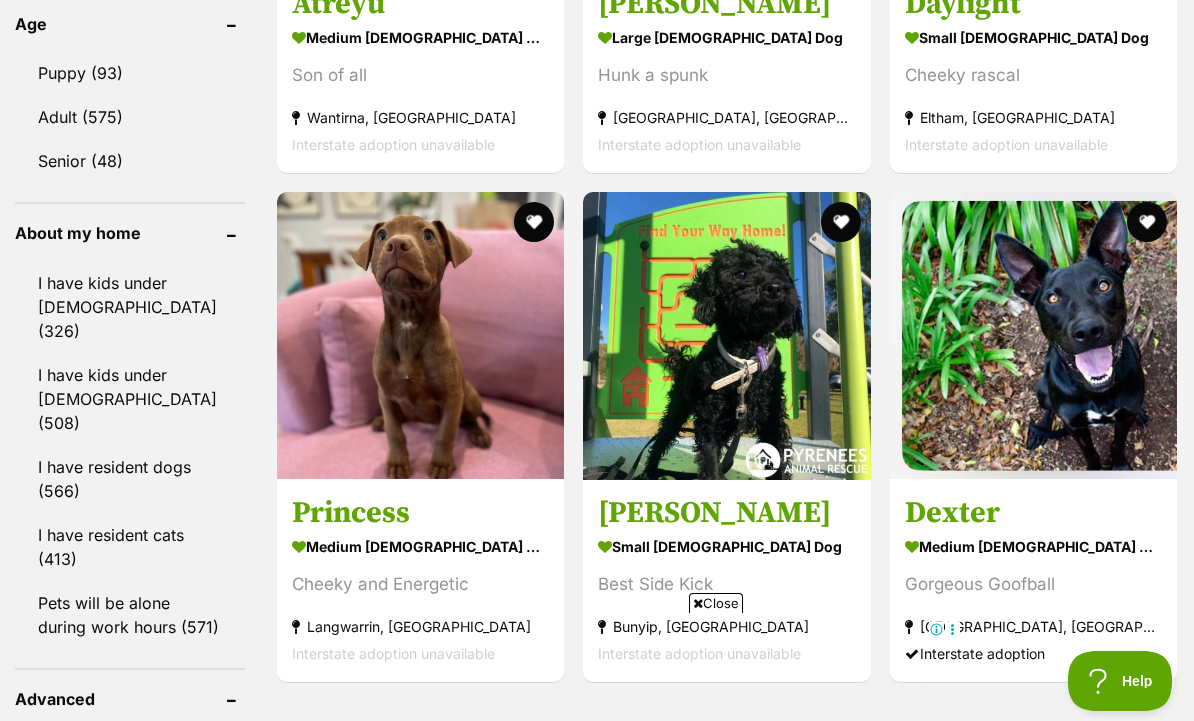 click on "Princess" at bounding box center (420, 513) 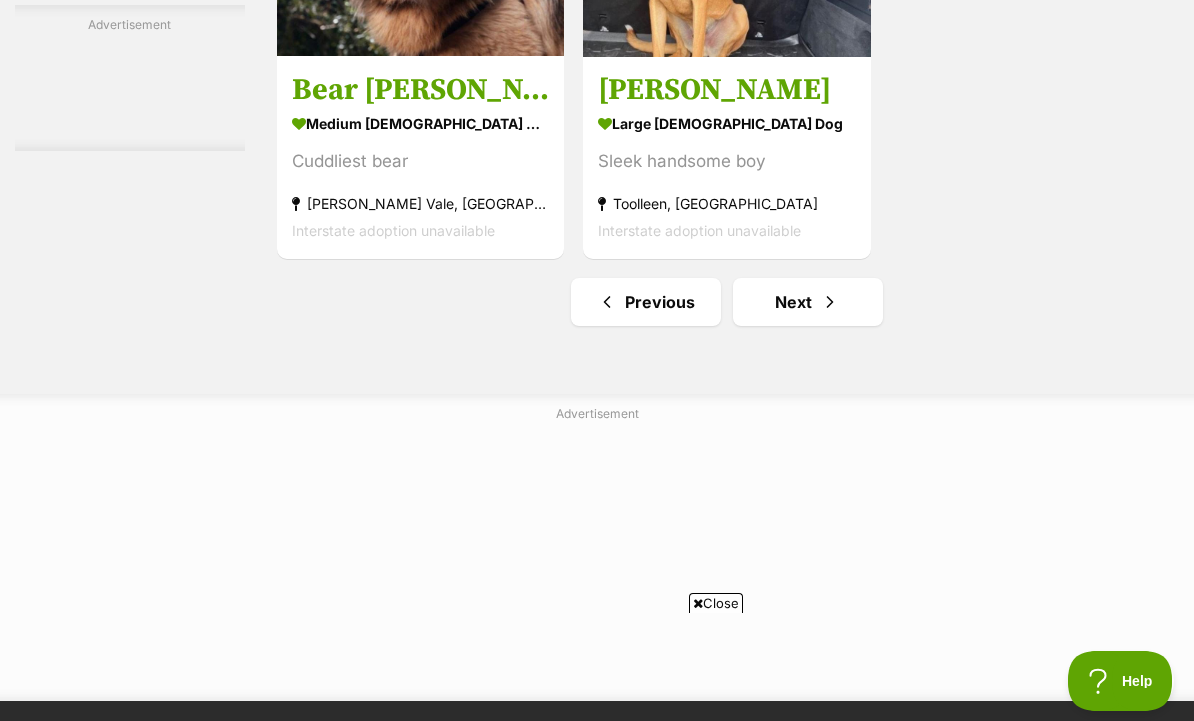 scroll, scrollTop: 4531, scrollLeft: 0, axis: vertical 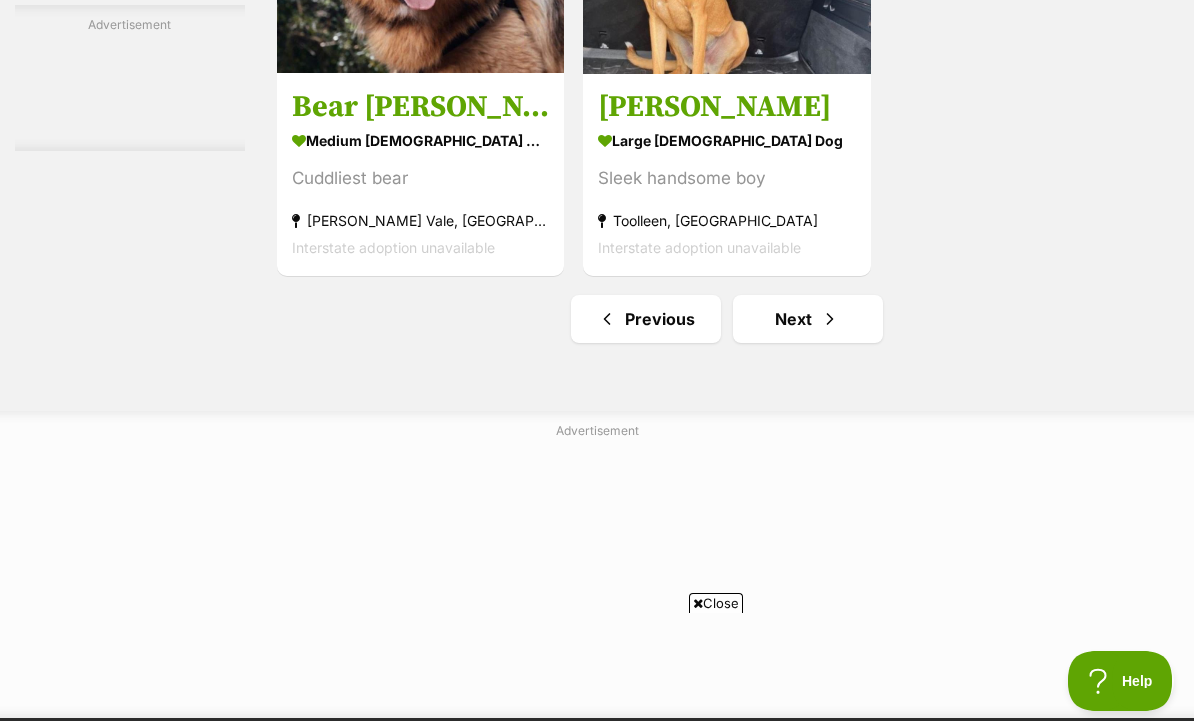 click on "Next" at bounding box center [808, 319] 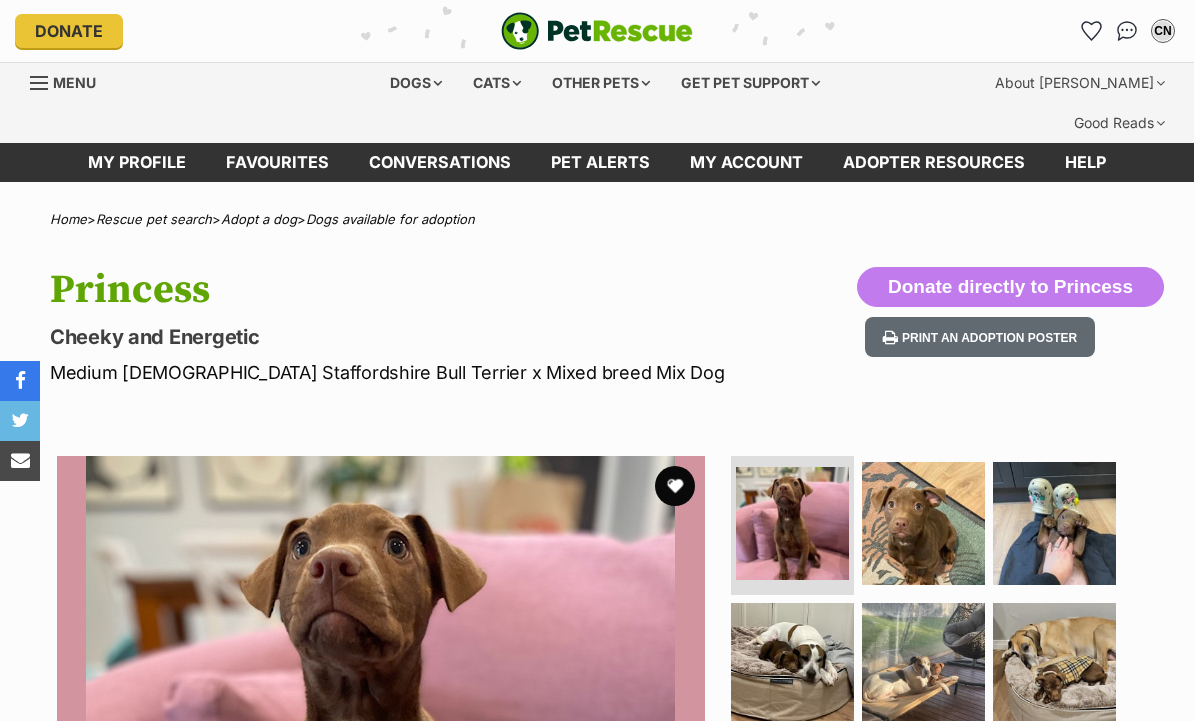 scroll, scrollTop: 0, scrollLeft: 0, axis: both 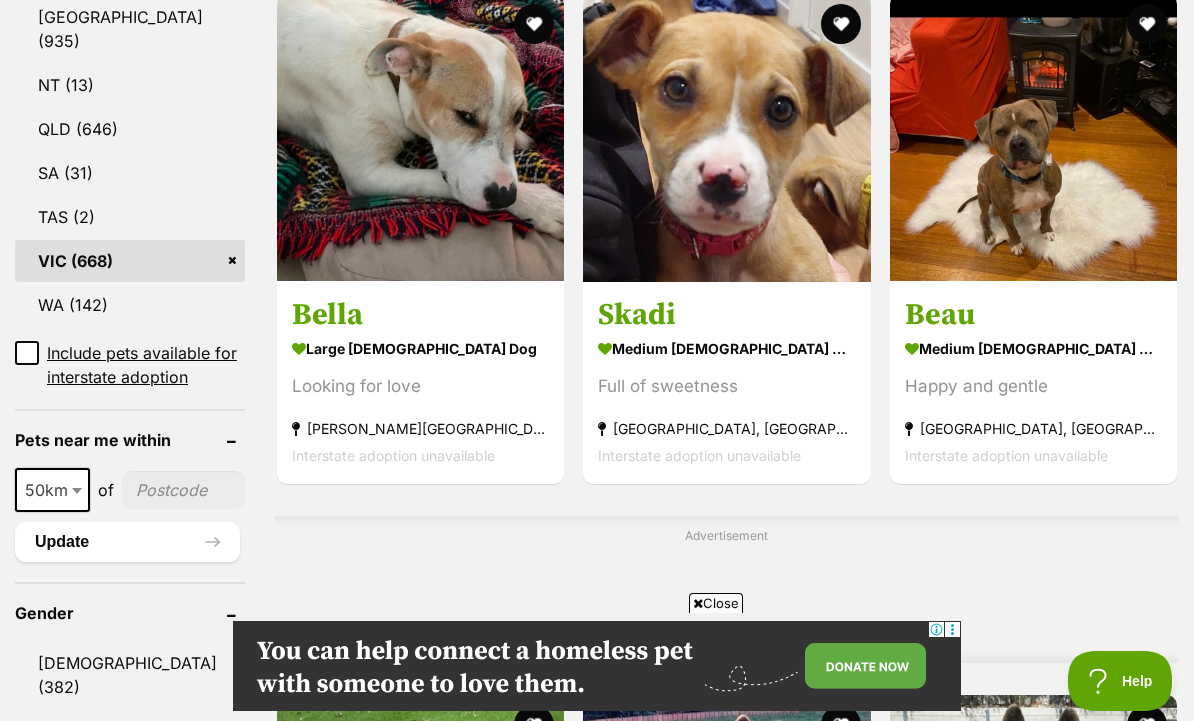 click on "large female Dog
Looking for love
Corio, VIC
Interstate adoption unavailable" at bounding box center [420, 401] 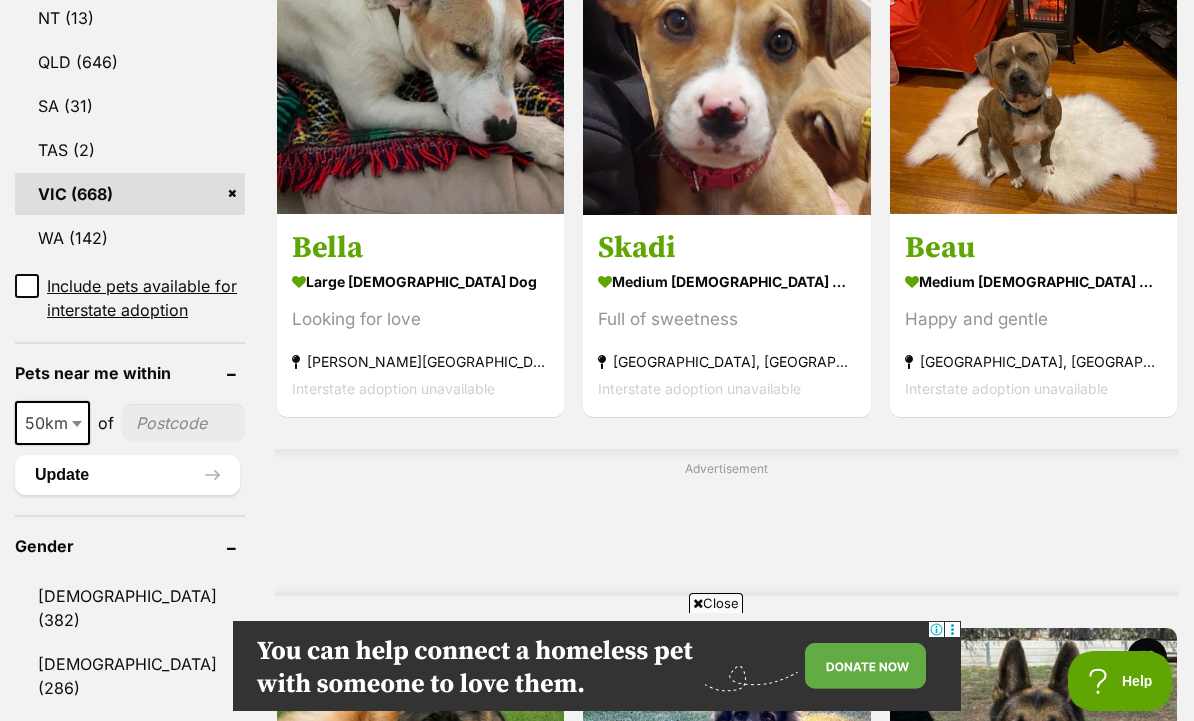 click on "medium female Dog" at bounding box center (727, 281) 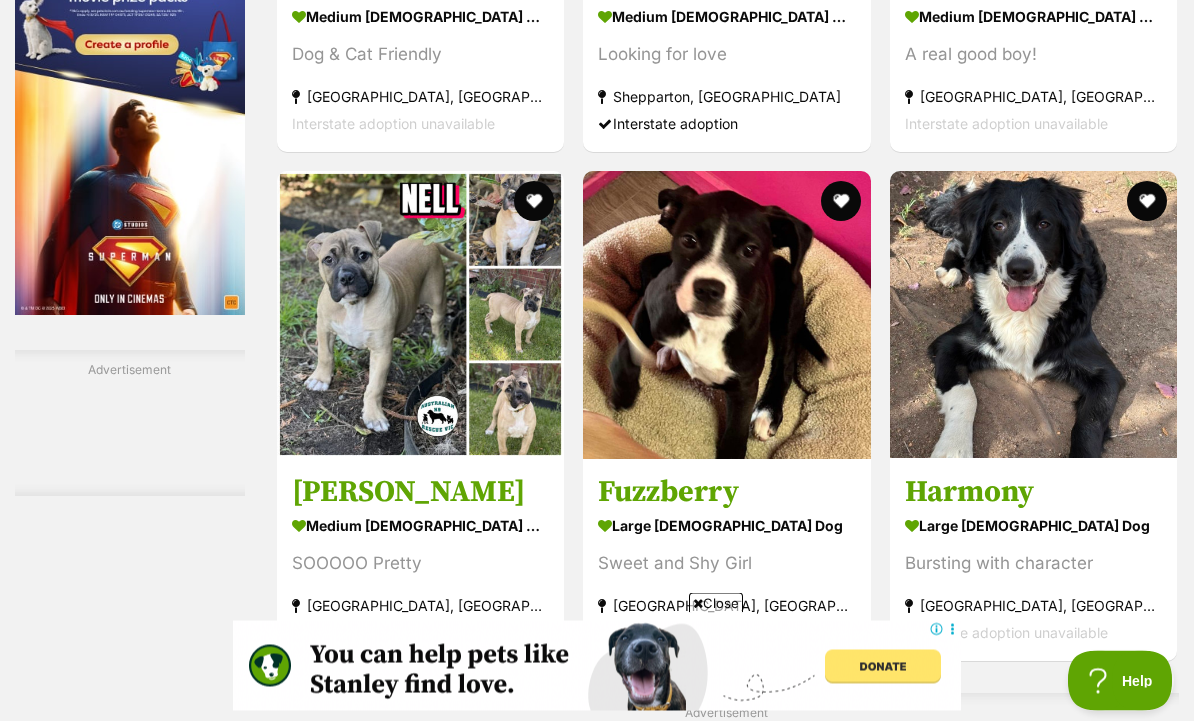 scroll, scrollTop: 3446, scrollLeft: 0, axis: vertical 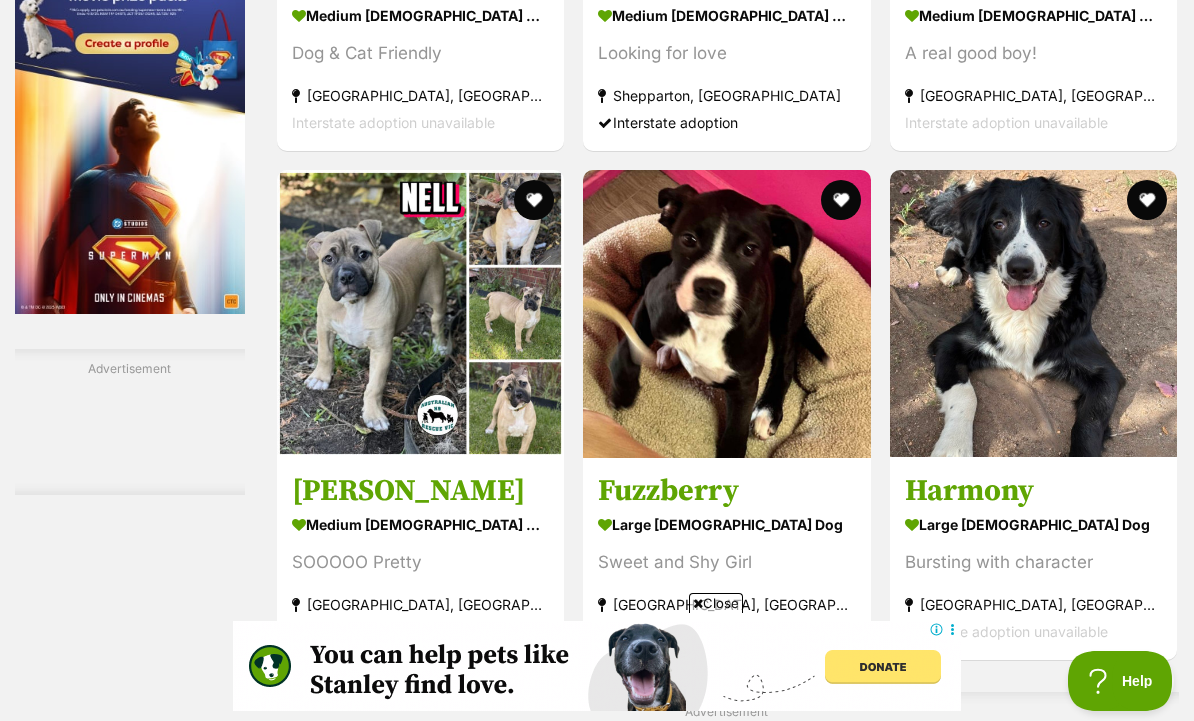 click on "Harmony" at bounding box center [1033, 491] 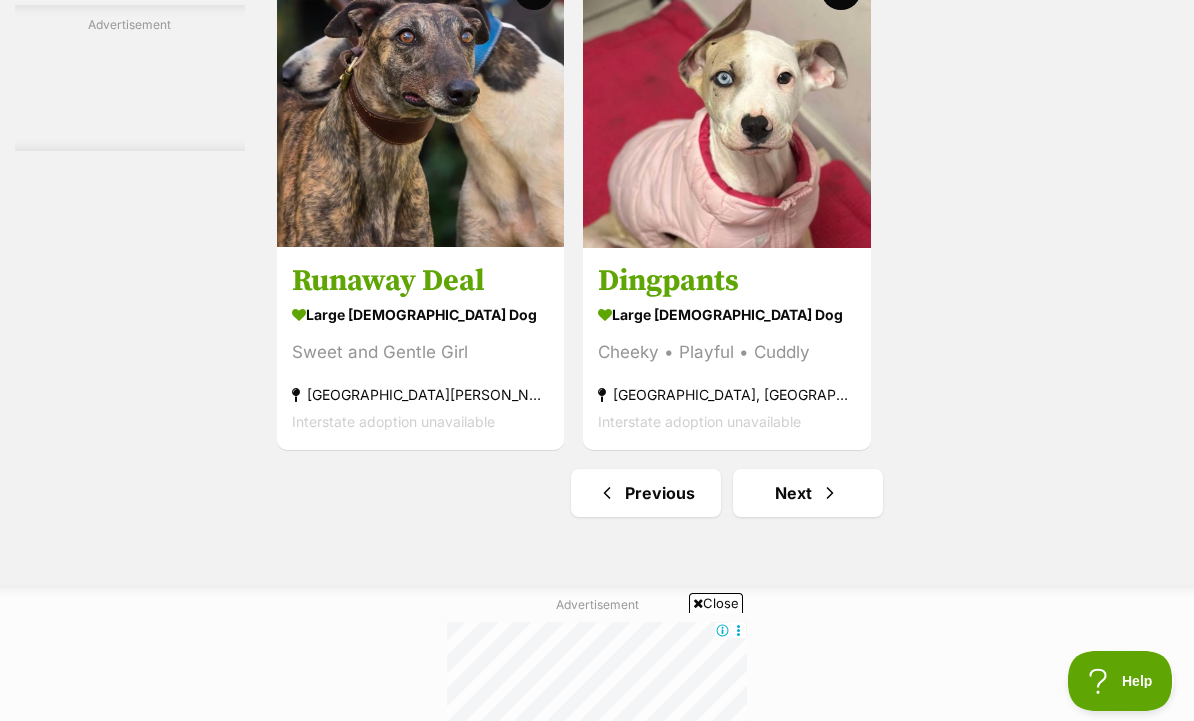 scroll, scrollTop: 4353, scrollLeft: 0, axis: vertical 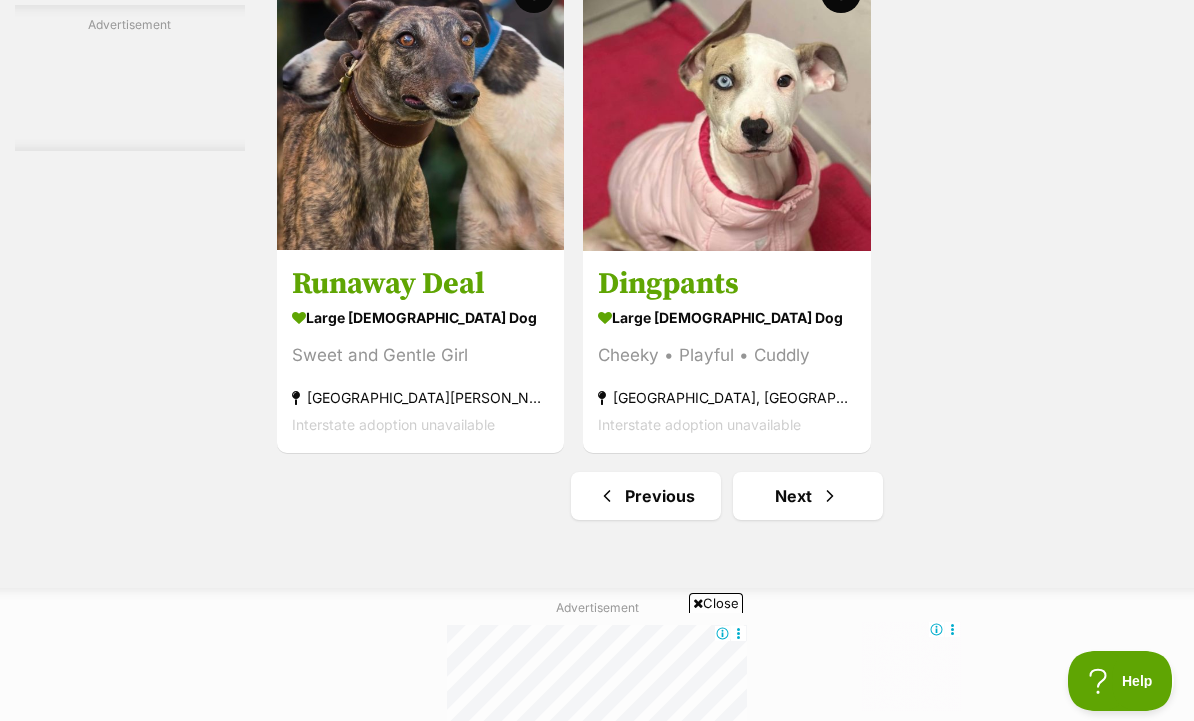 click at bounding box center (830, 496) 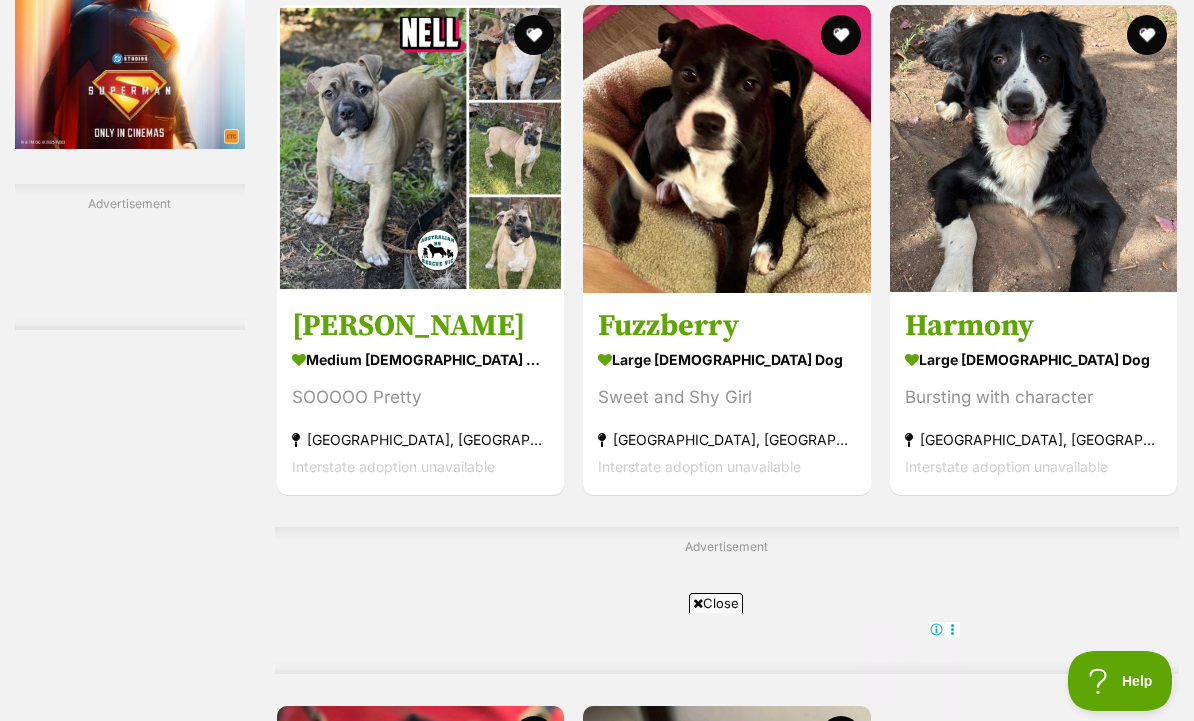 scroll, scrollTop: 3600, scrollLeft: 0, axis: vertical 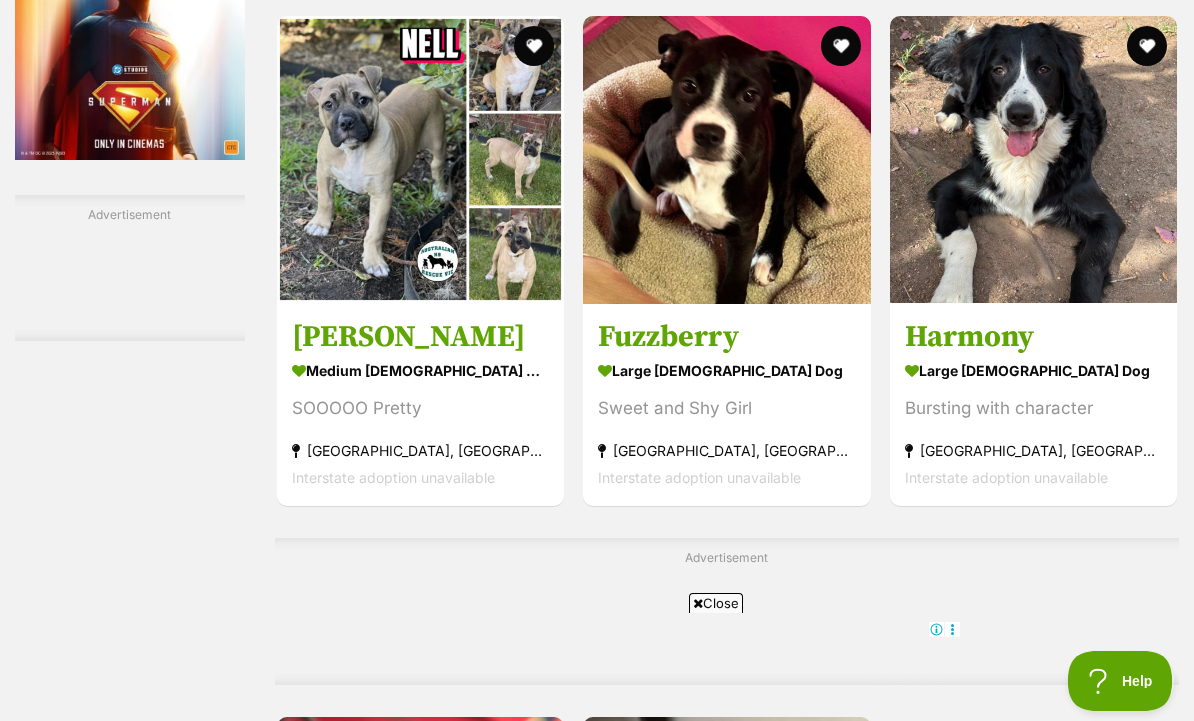 click at bounding box center [1147, 46] 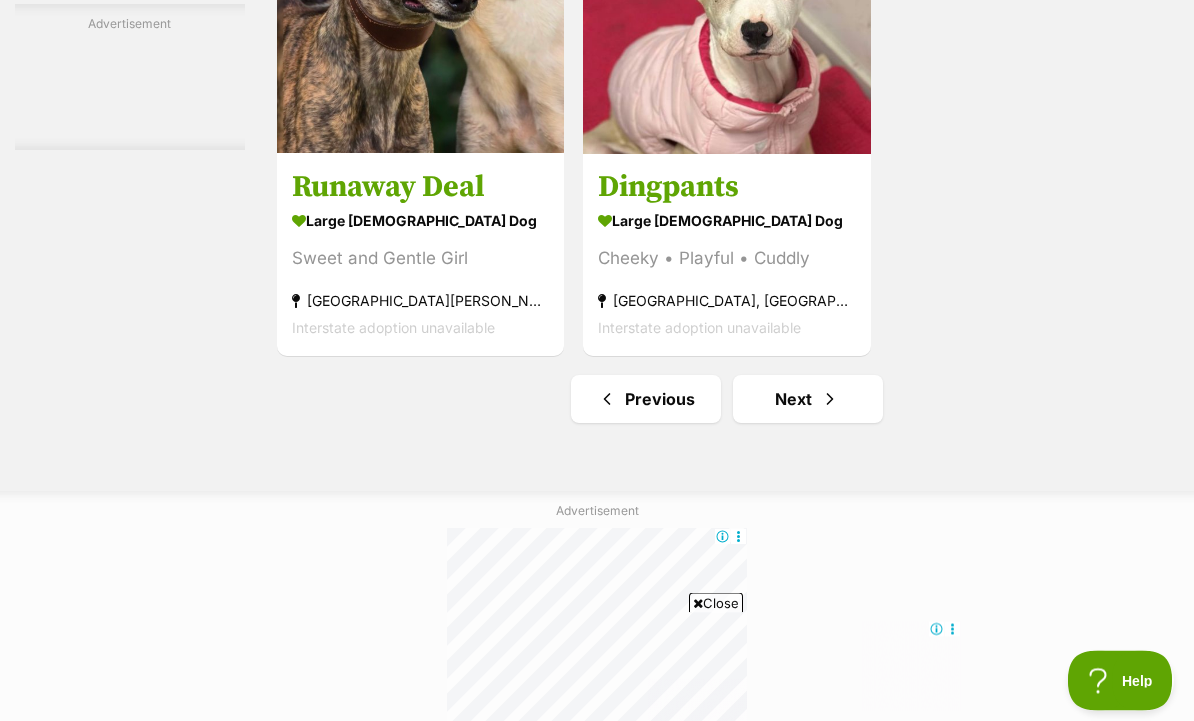 scroll, scrollTop: 4451, scrollLeft: 0, axis: vertical 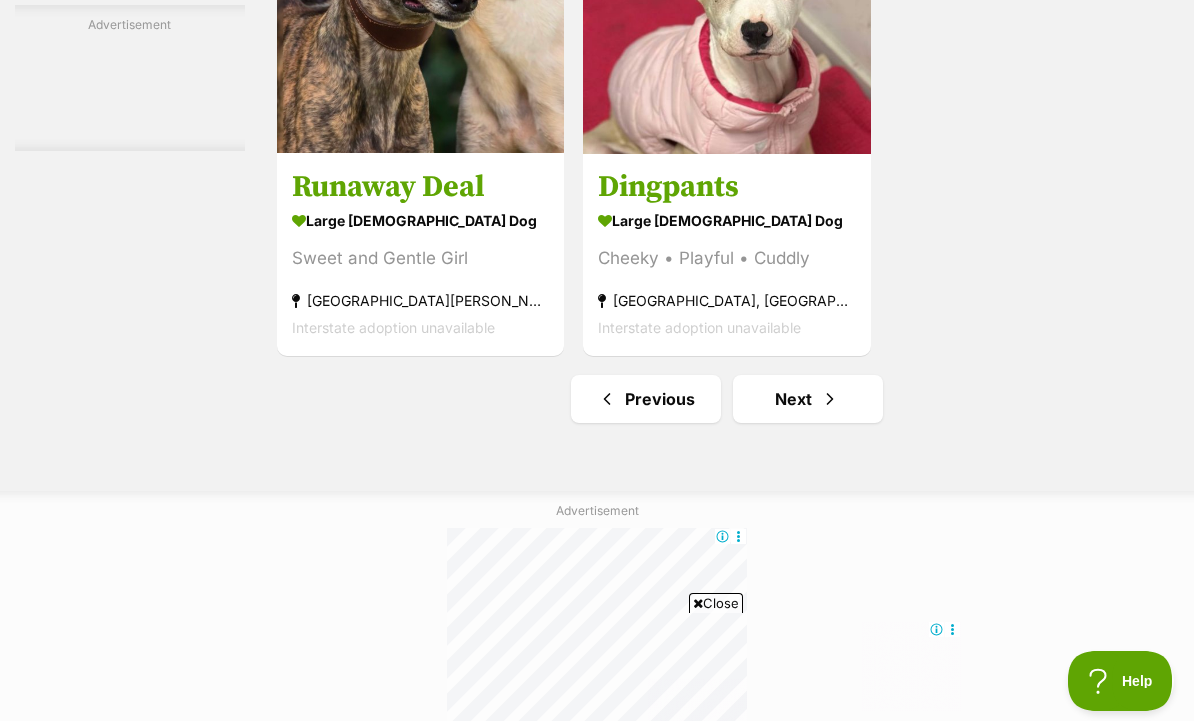 click on "Next" at bounding box center [808, 399] 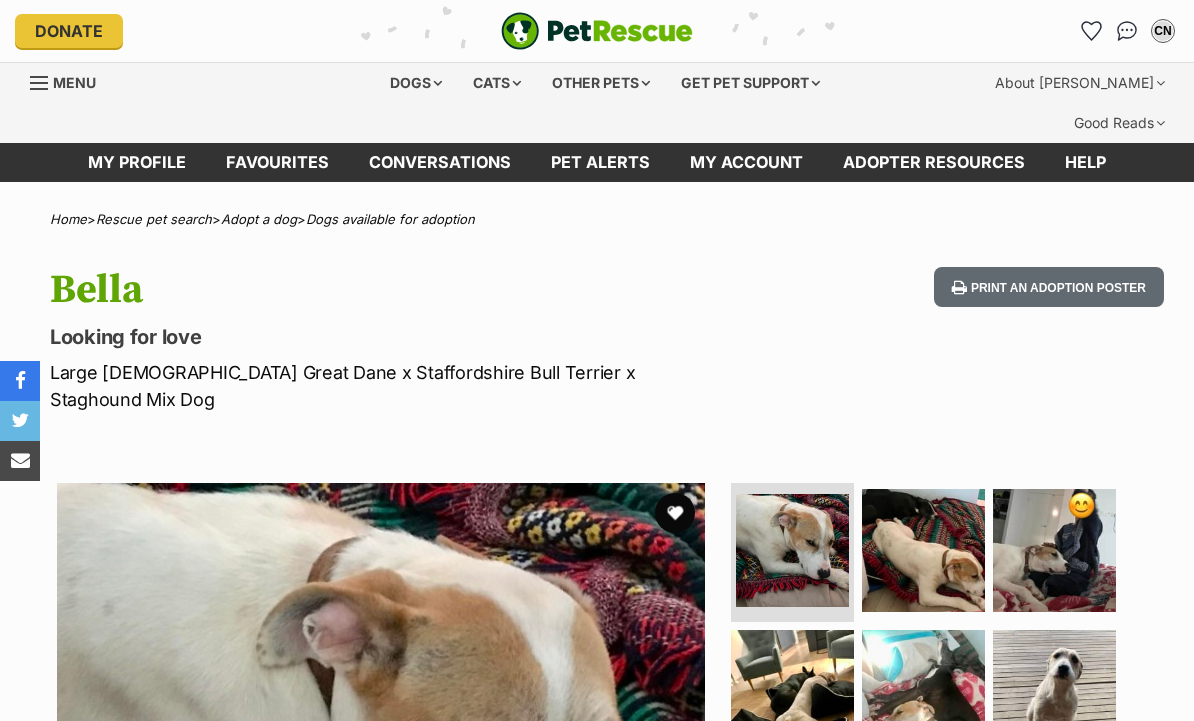 scroll, scrollTop: 0, scrollLeft: 0, axis: both 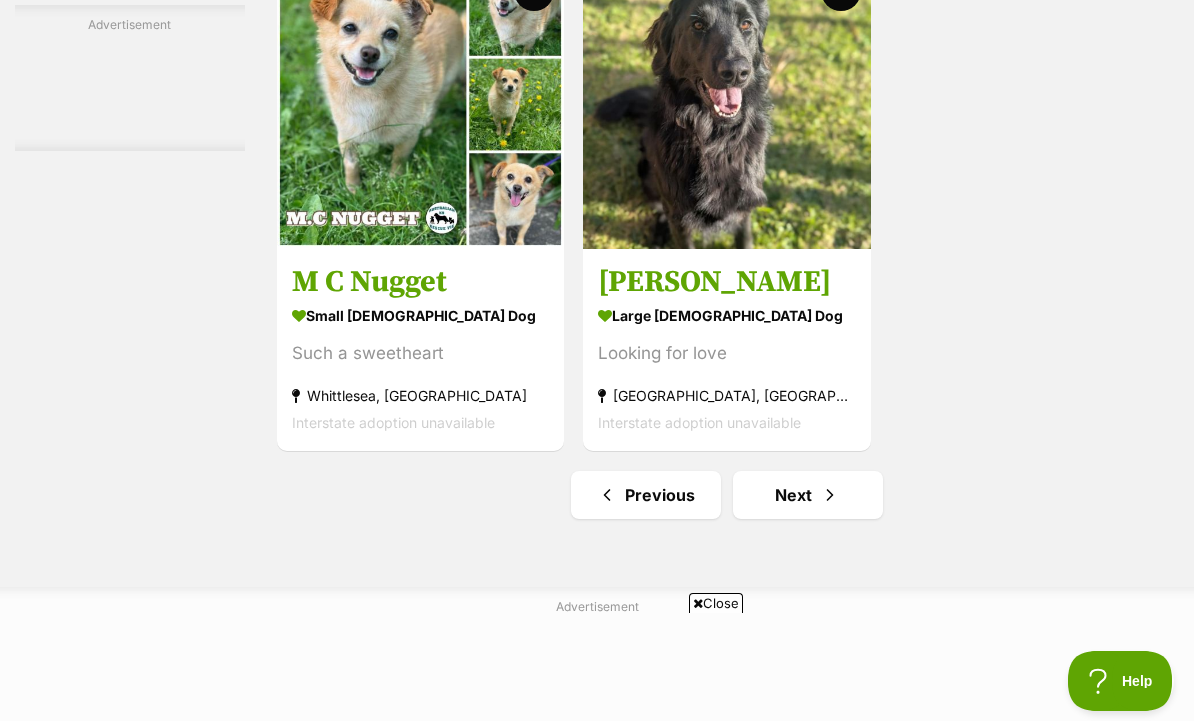click on "large [DEMOGRAPHIC_DATA] Dog" at bounding box center (727, 315) 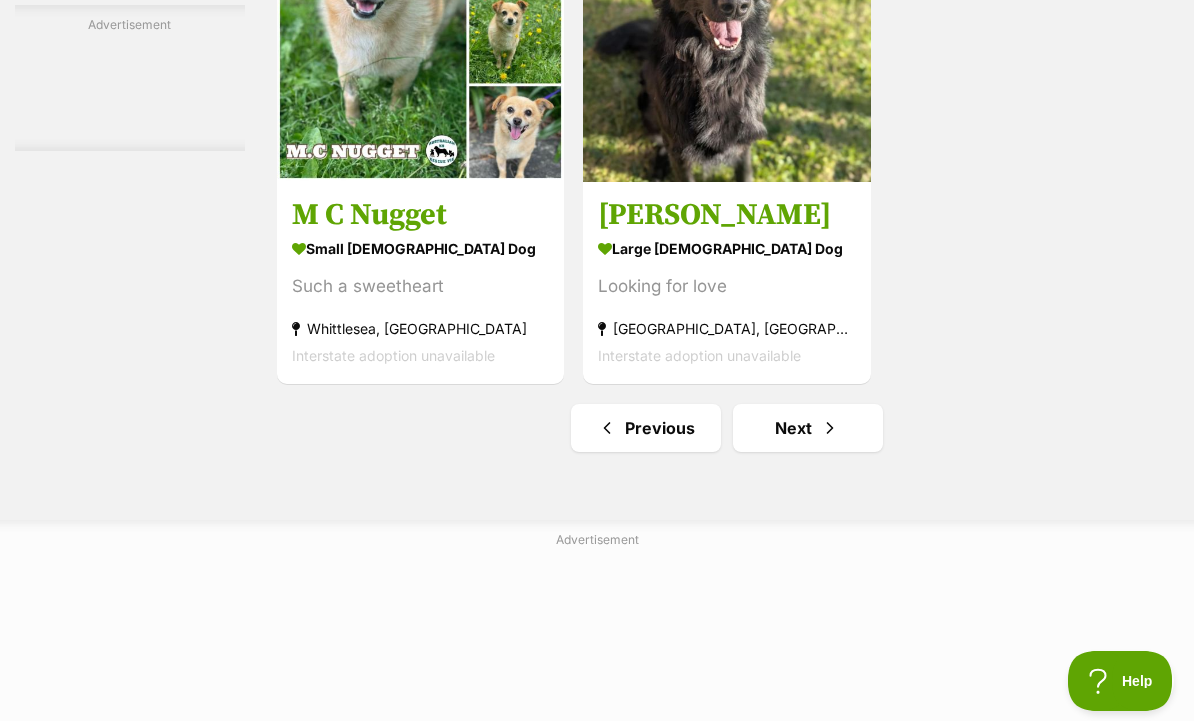 scroll, scrollTop: 0, scrollLeft: 0, axis: both 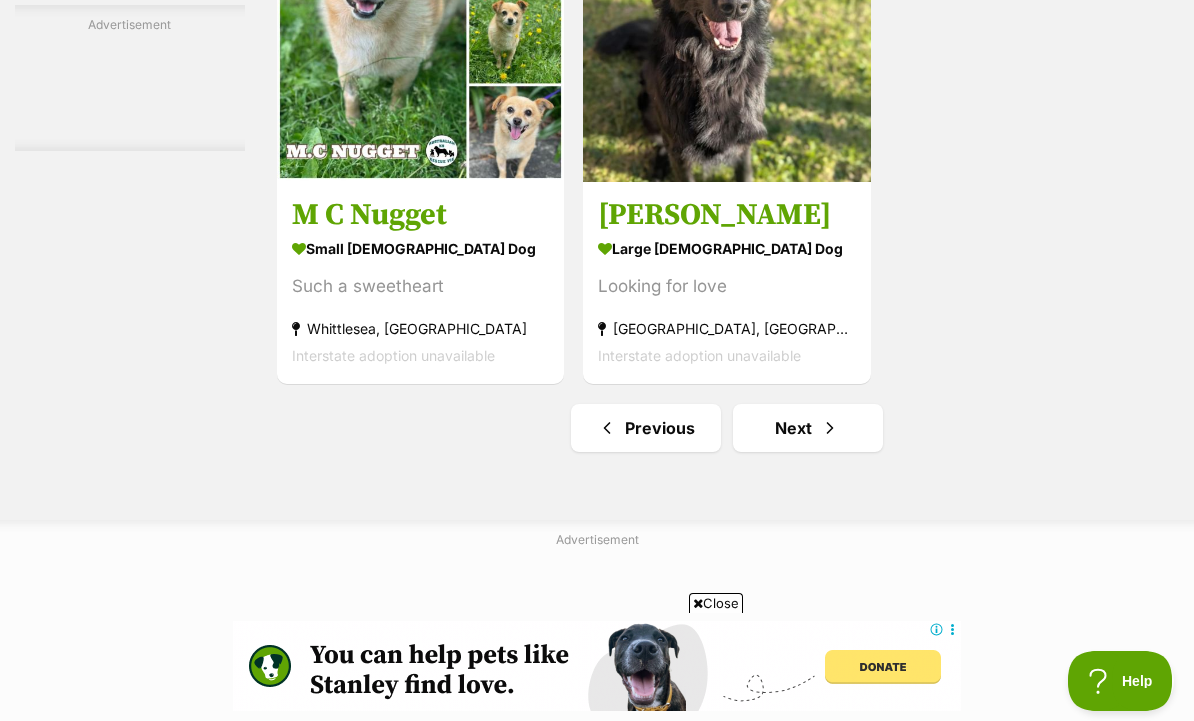 click on "Next" at bounding box center (808, 428) 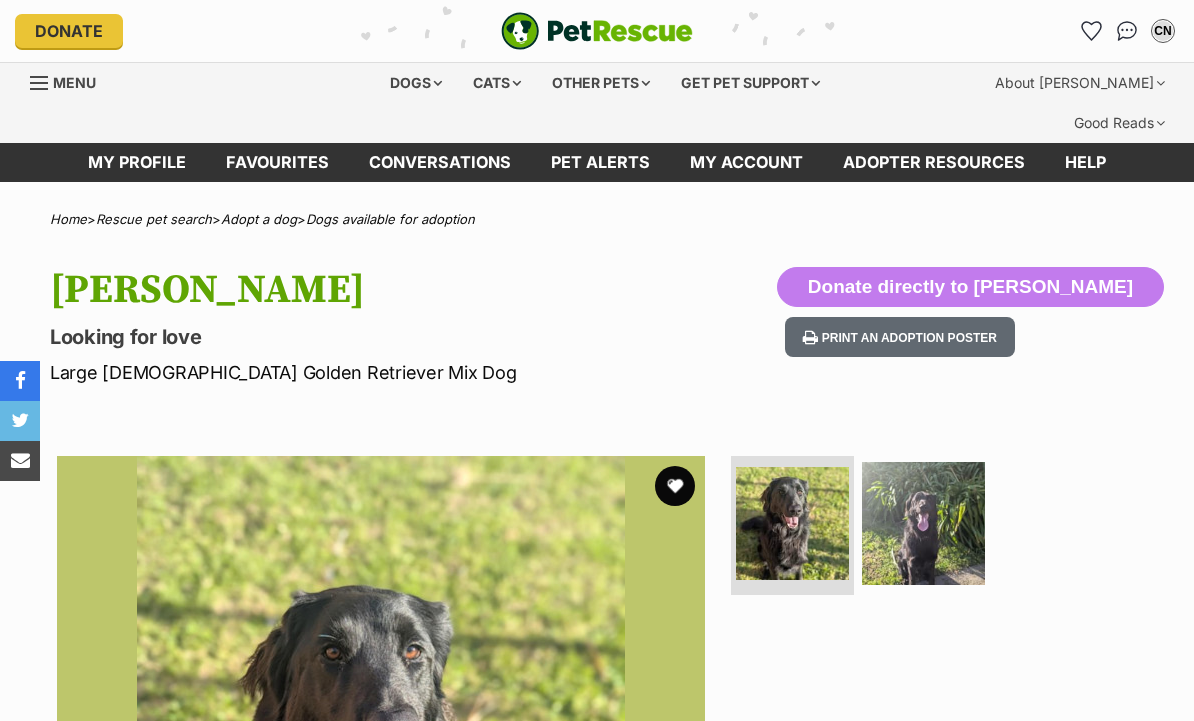 scroll, scrollTop: 0, scrollLeft: 0, axis: both 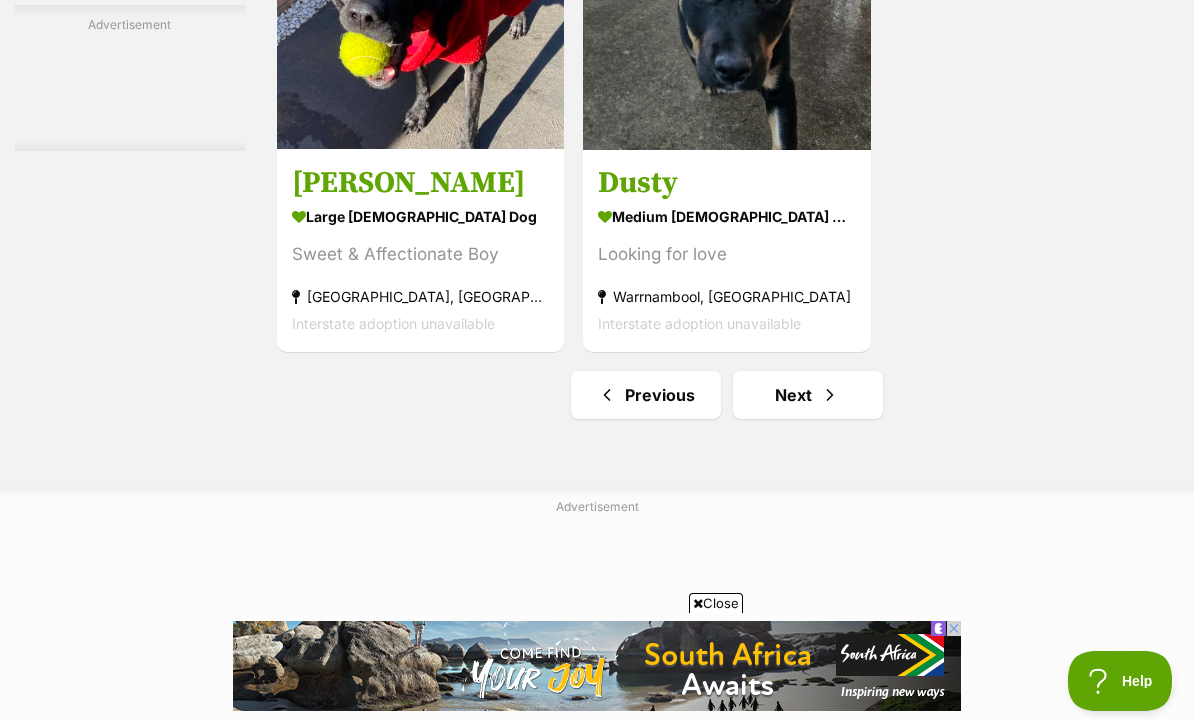click on "Next" at bounding box center (808, 395) 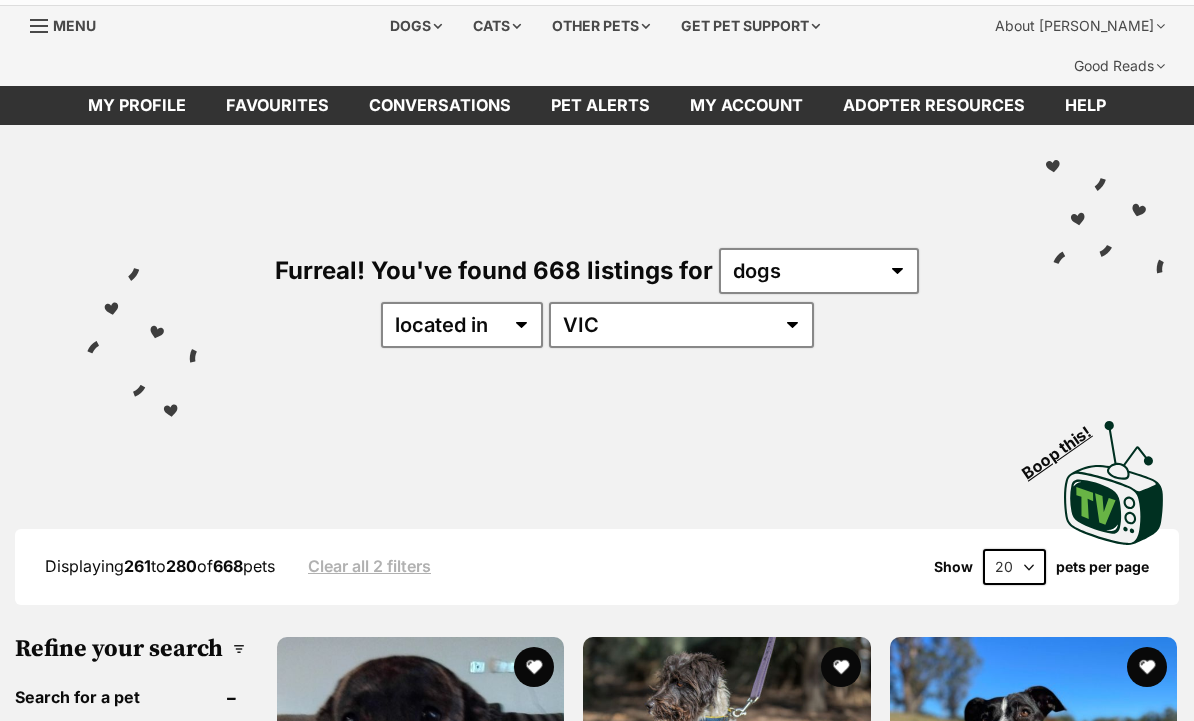 scroll, scrollTop: 0, scrollLeft: 0, axis: both 